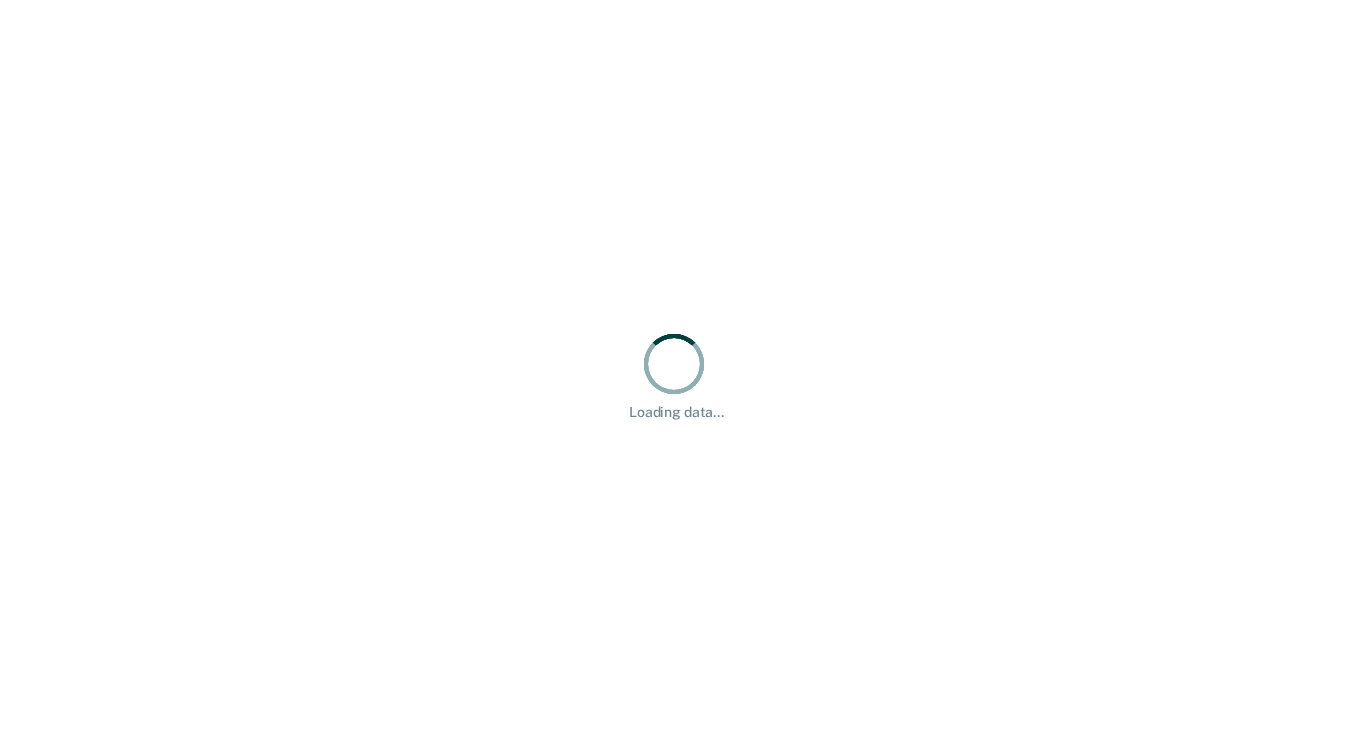 scroll, scrollTop: 0, scrollLeft: 0, axis: both 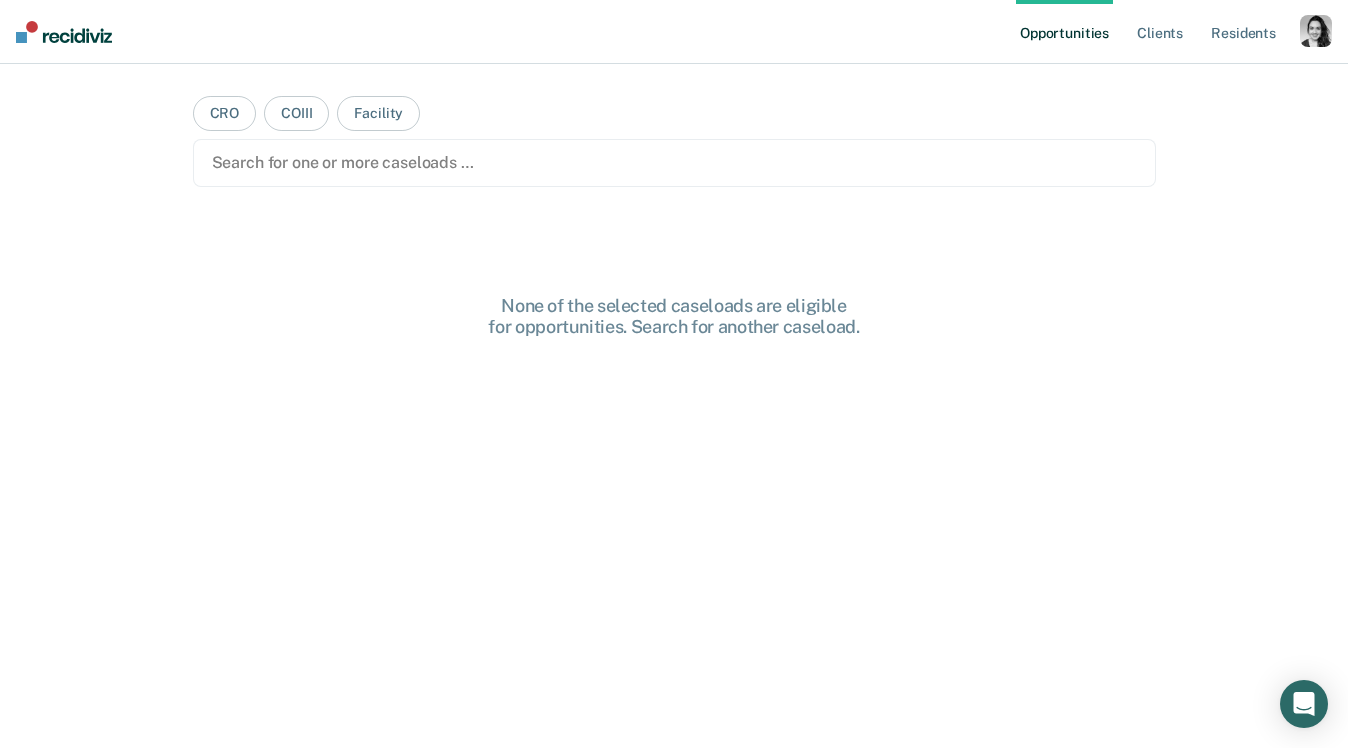 click at bounding box center (1316, 31) 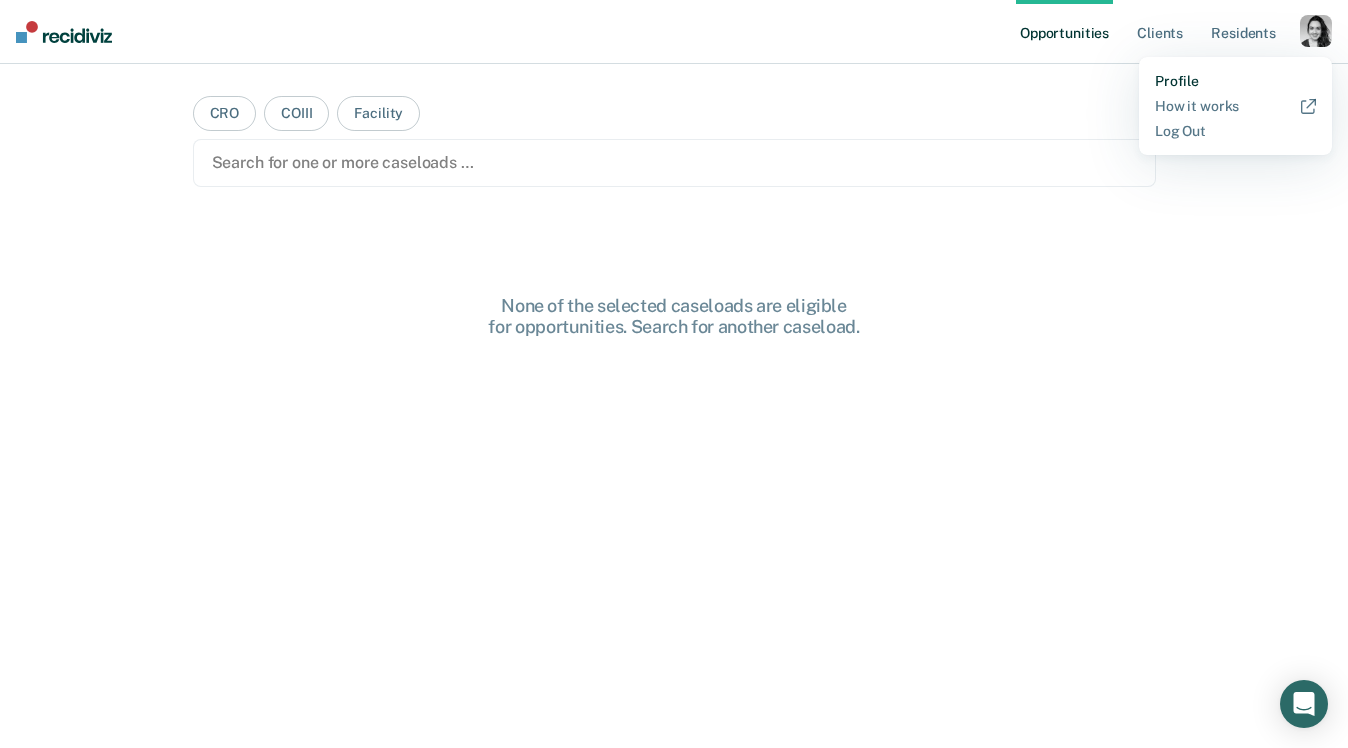 click on "•••••••" at bounding box center [1235, 81] 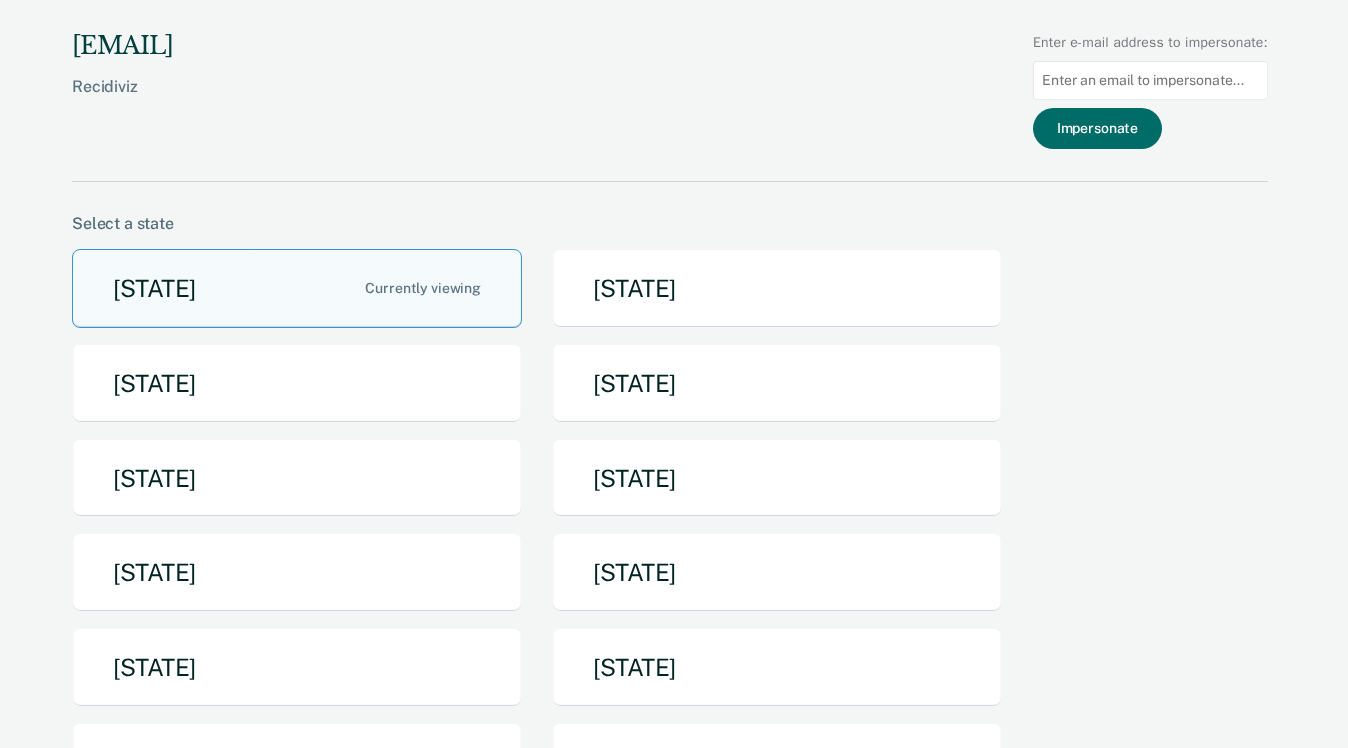click at bounding box center (1150, 80) 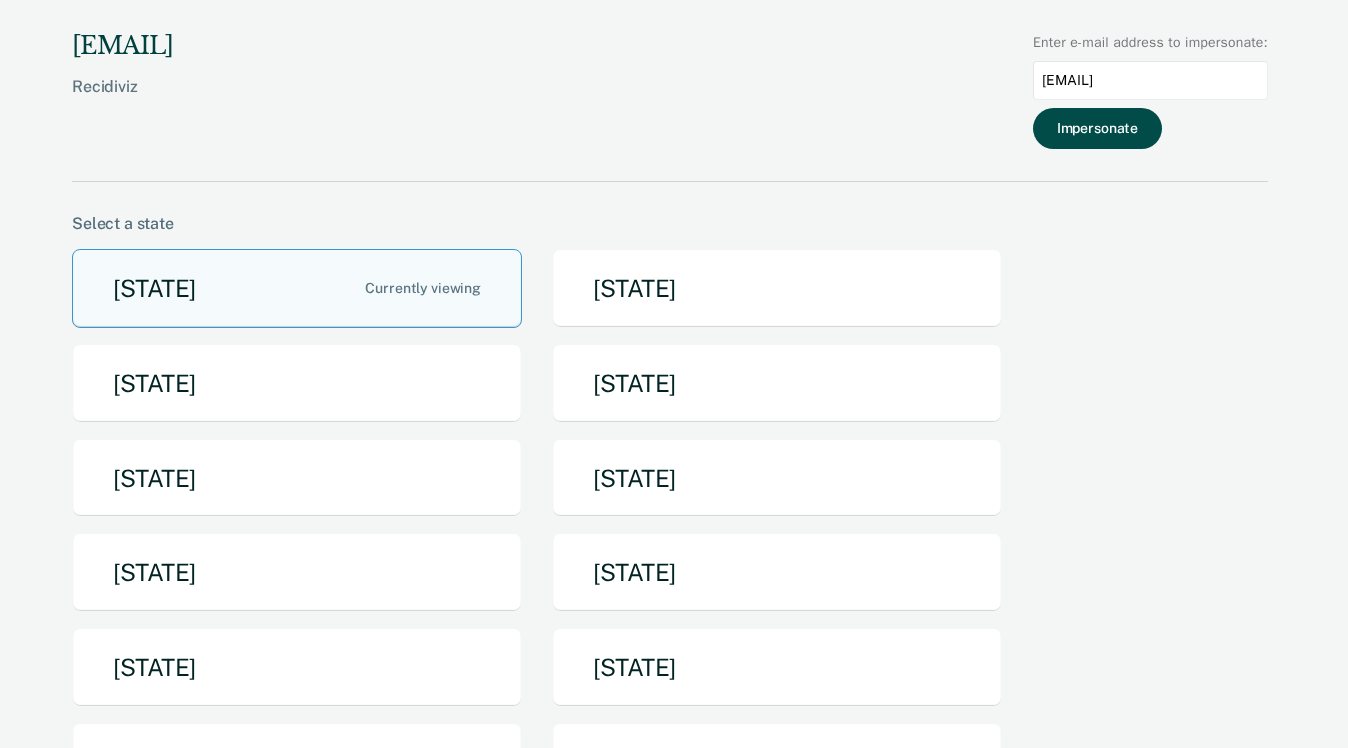 type on "Nakeia.Love@doc.arkansas.gov" 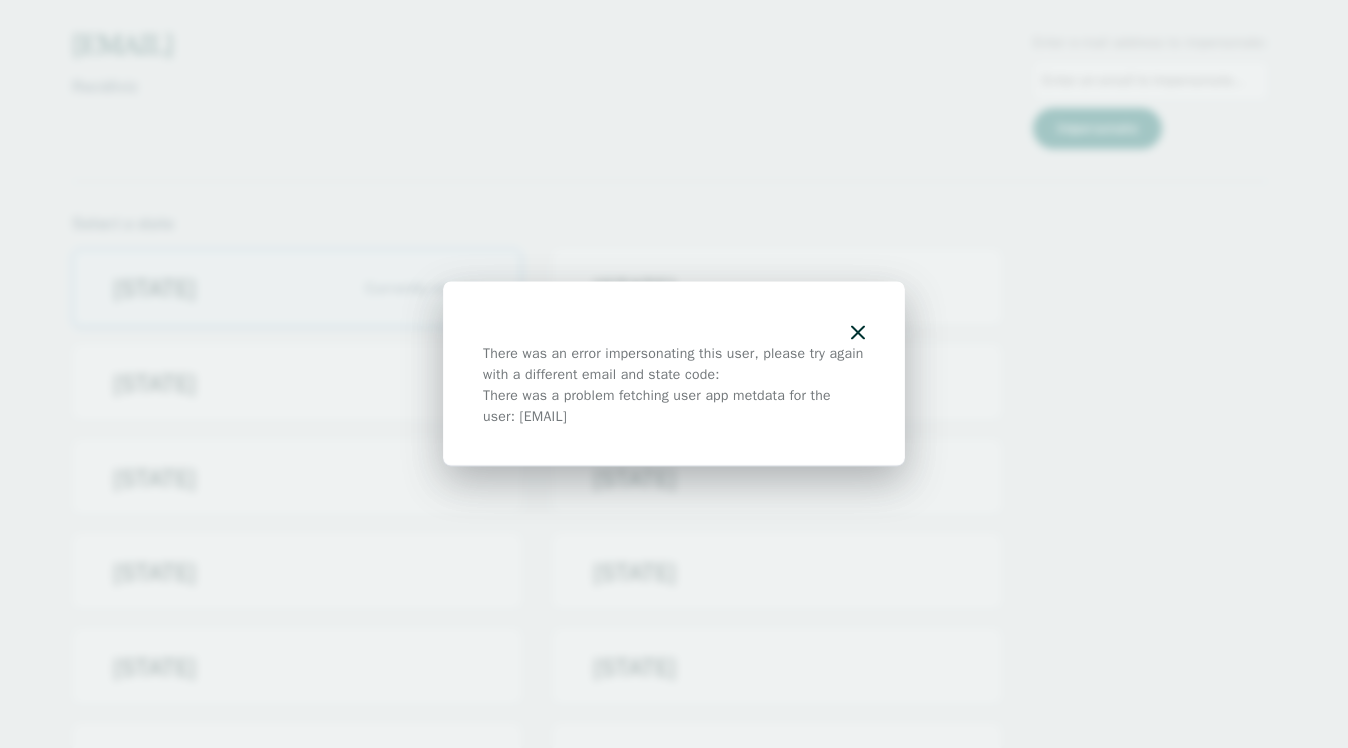 click at bounding box center [674, 332] 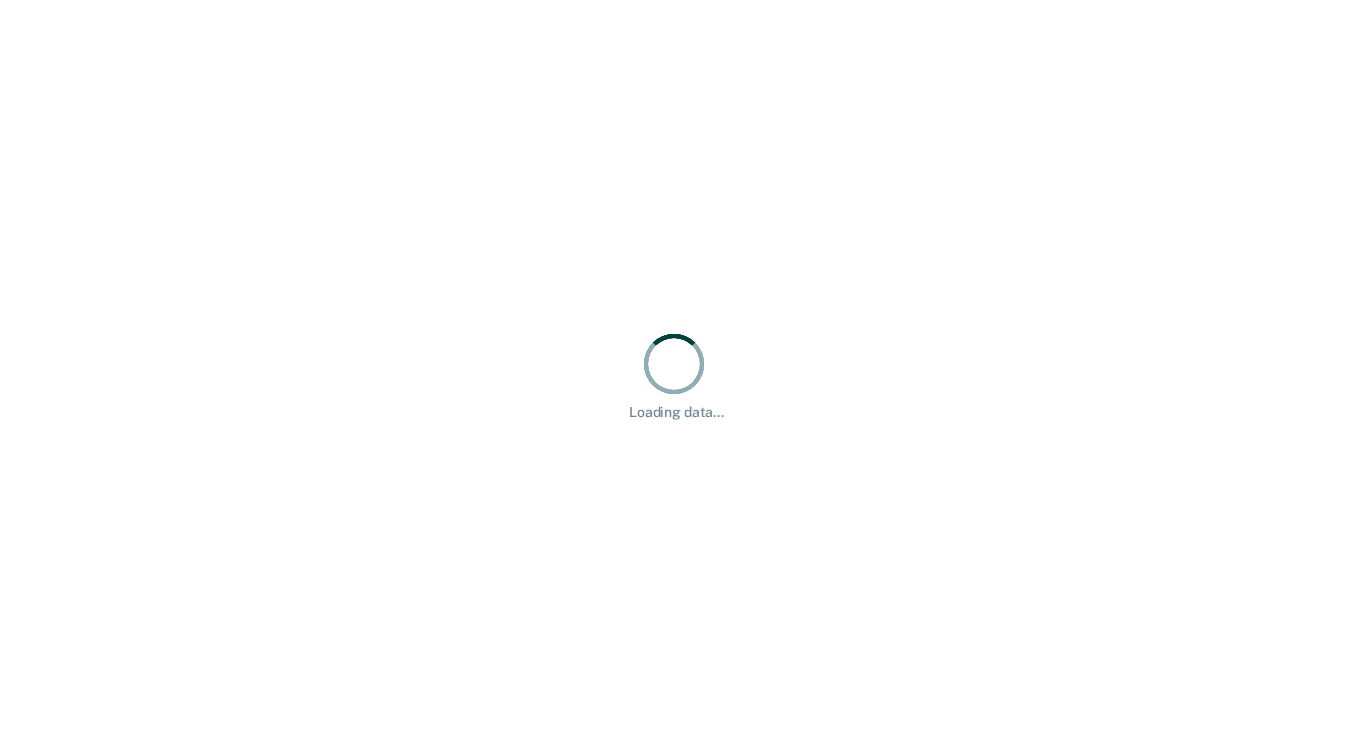 scroll, scrollTop: 0, scrollLeft: 0, axis: both 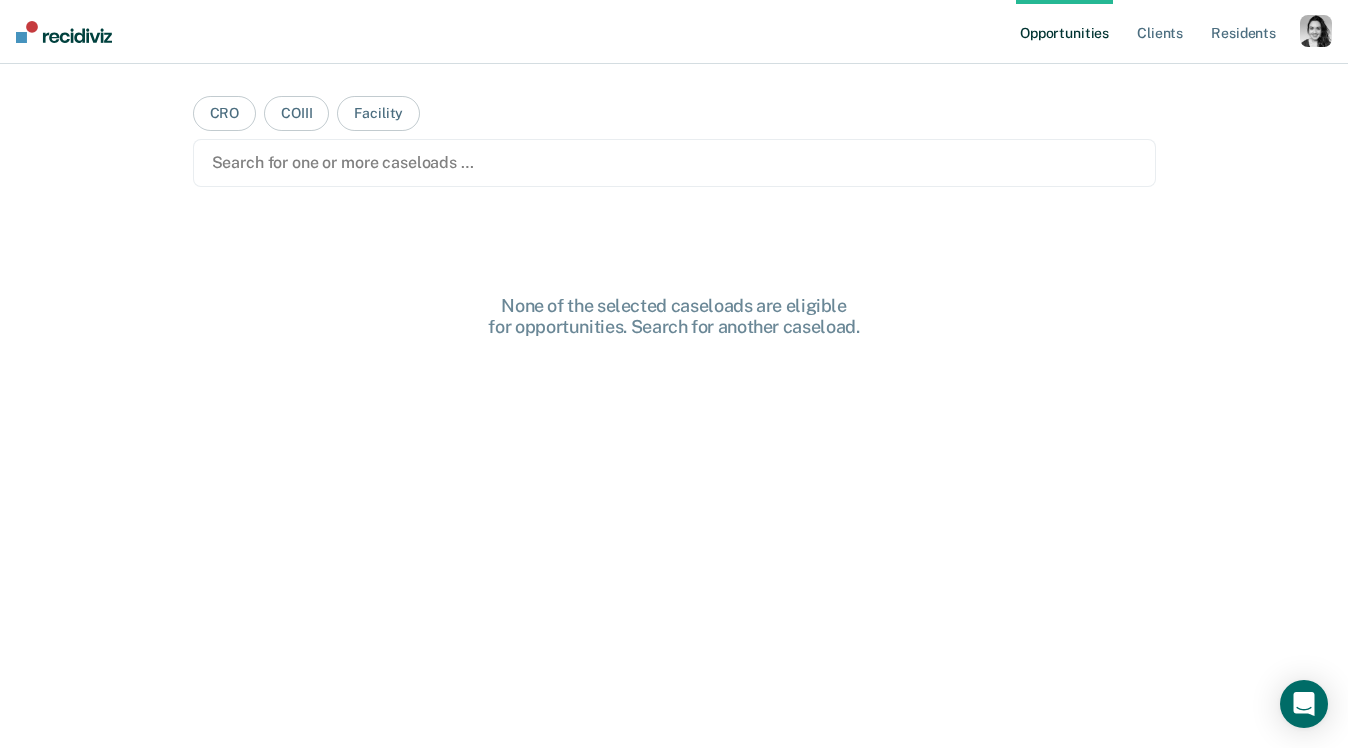 click at bounding box center (1316, 31) 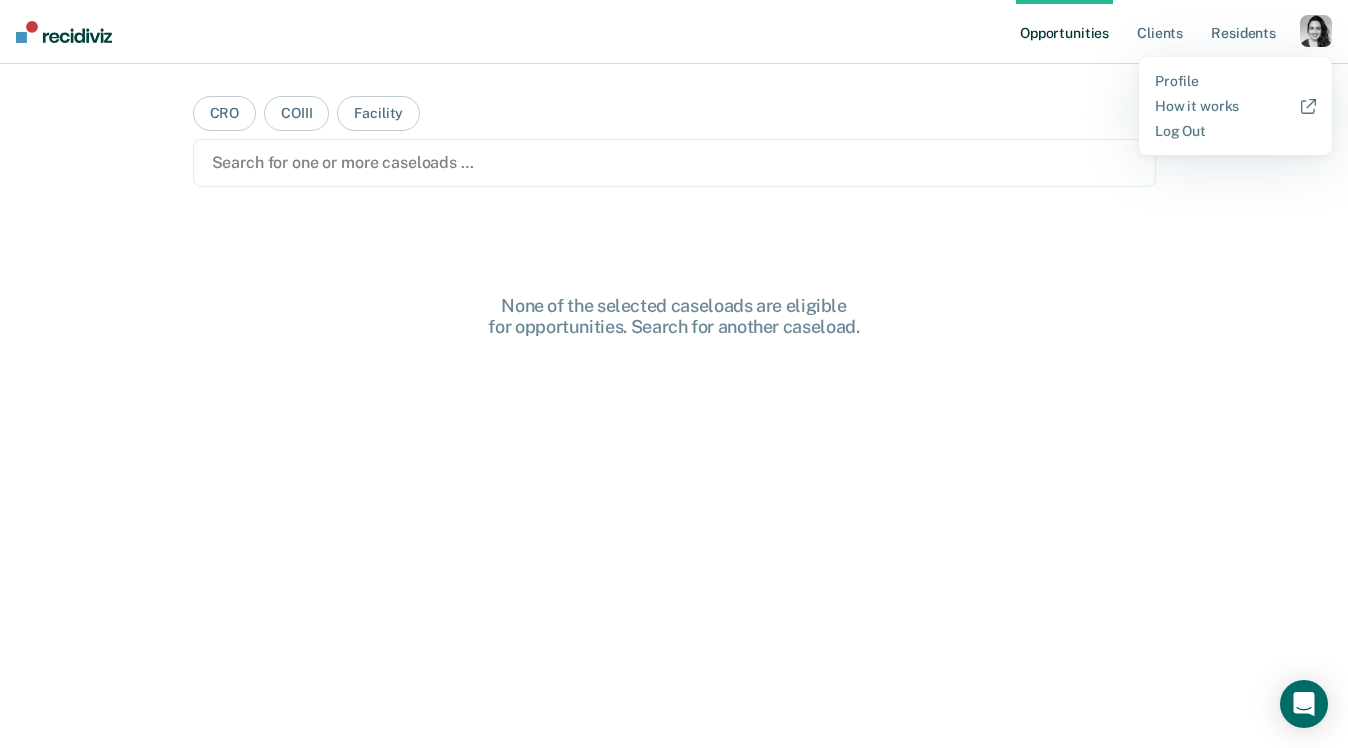 click on "Profile How it works Log Out" at bounding box center (1235, 106) 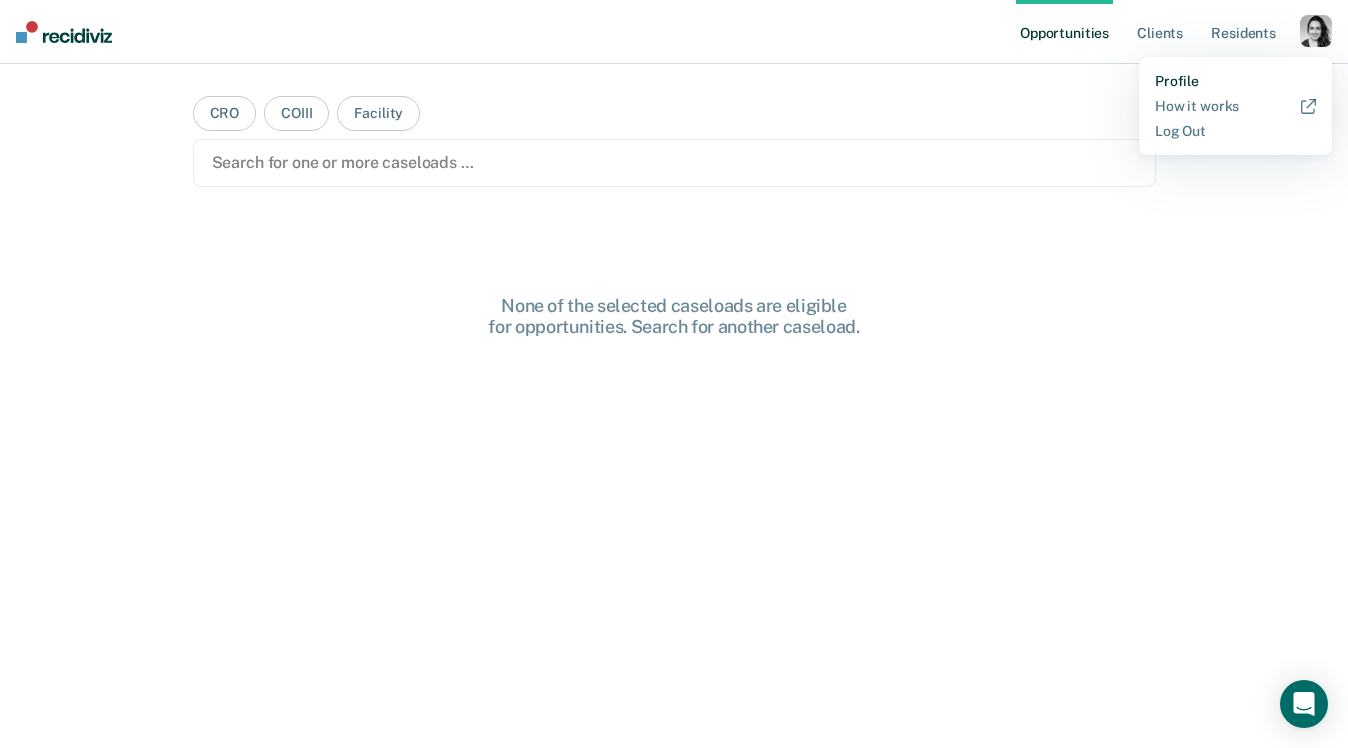 click on "•••••••" at bounding box center (1235, 81) 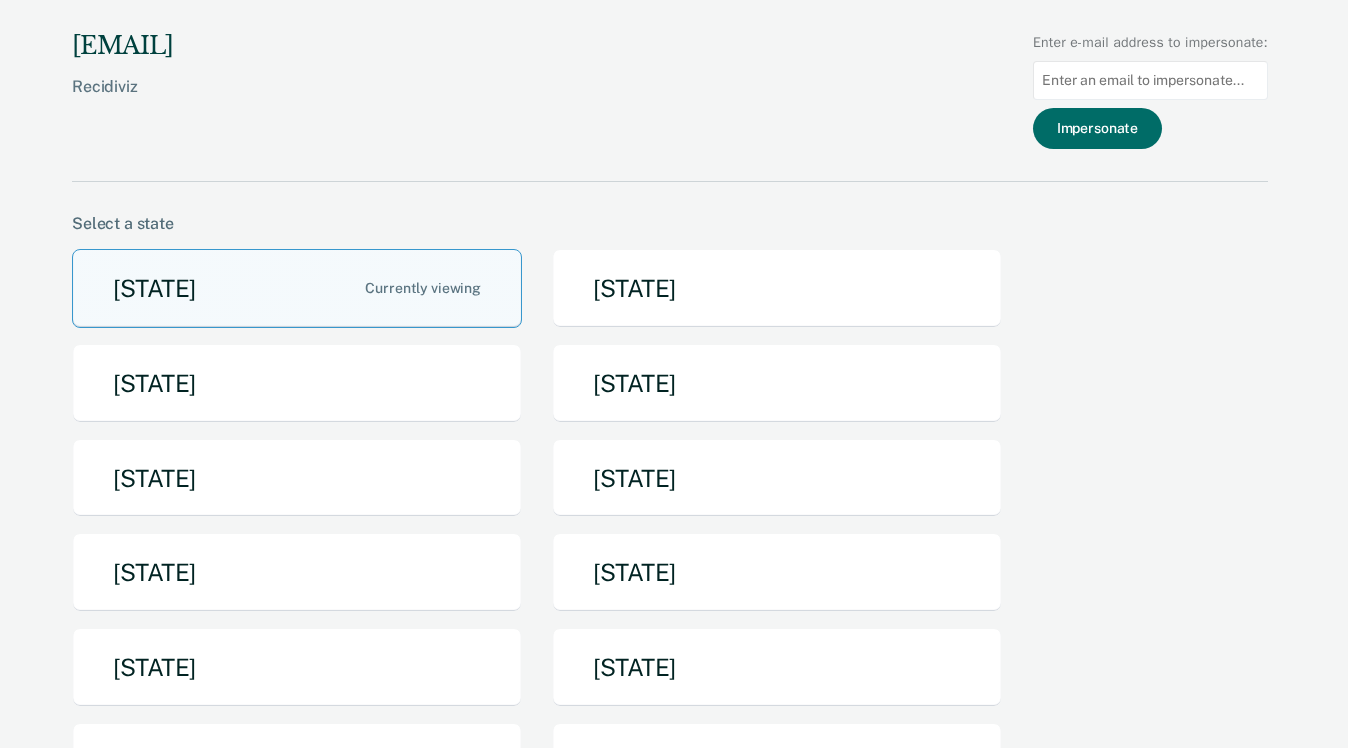 click at bounding box center [1150, 80] 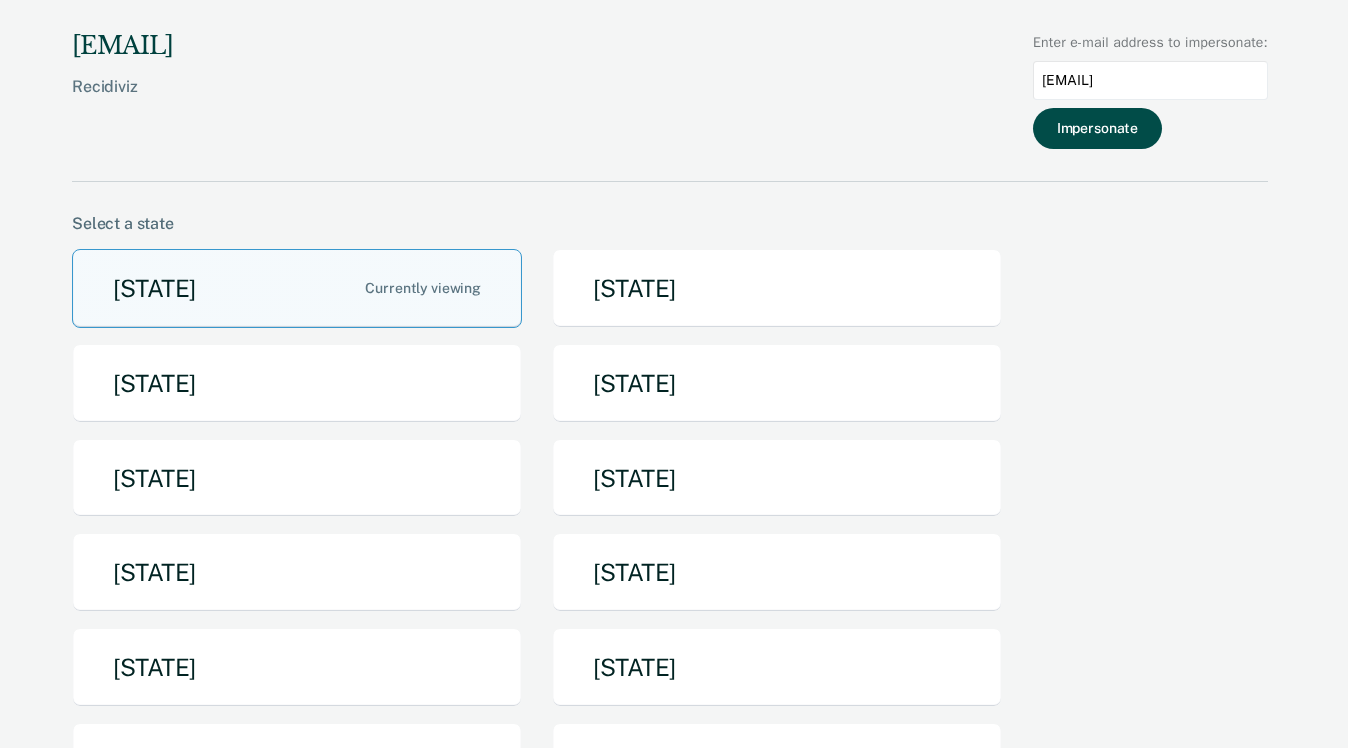 type on "Nakeia.Love@doc.arkansas.gov" 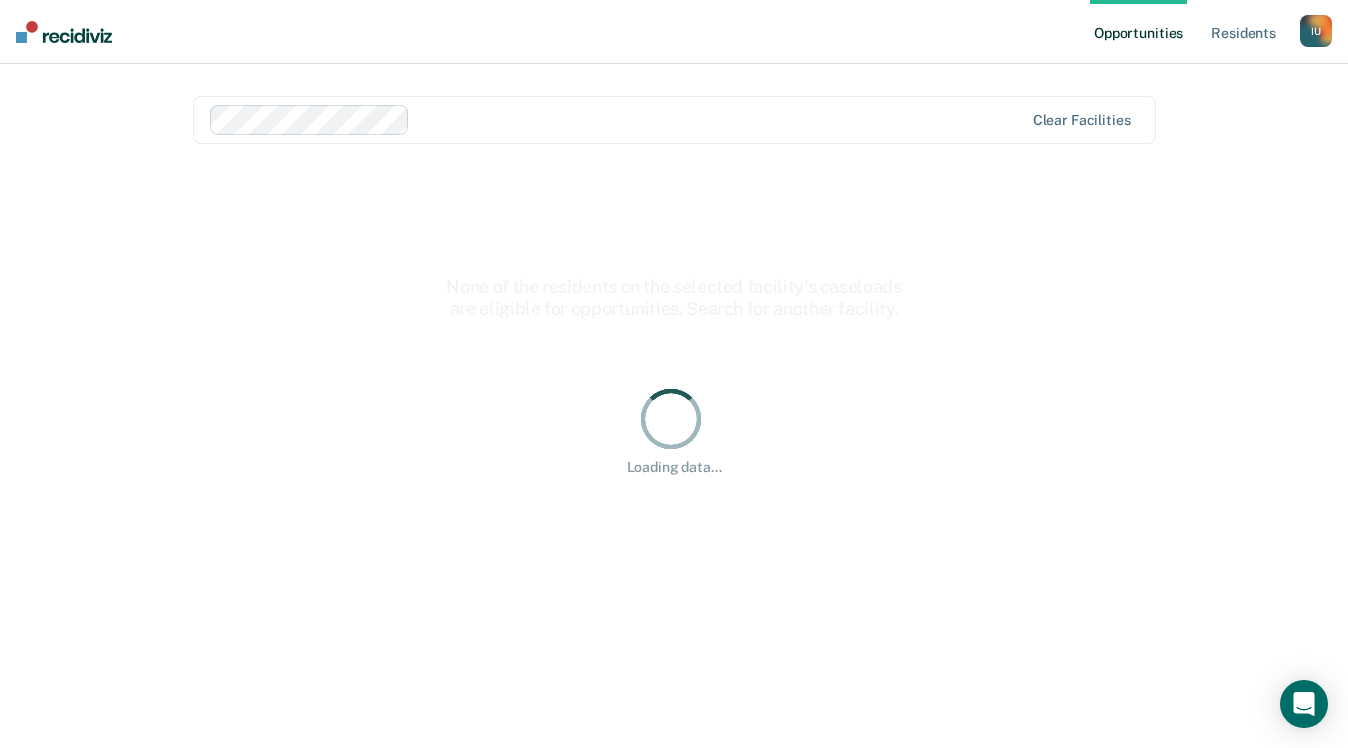 click on "I U" at bounding box center (1316, 31) 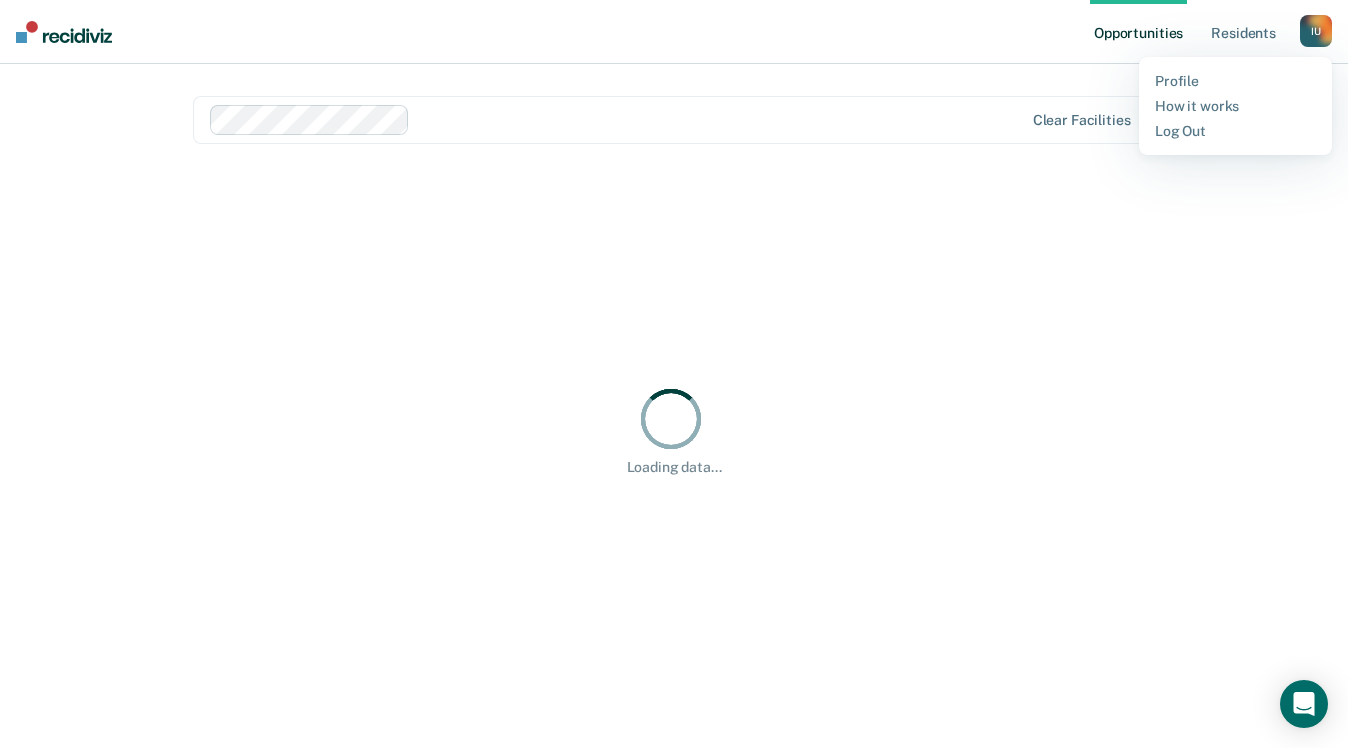 click on "I U" at bounding box center (1316, 31) 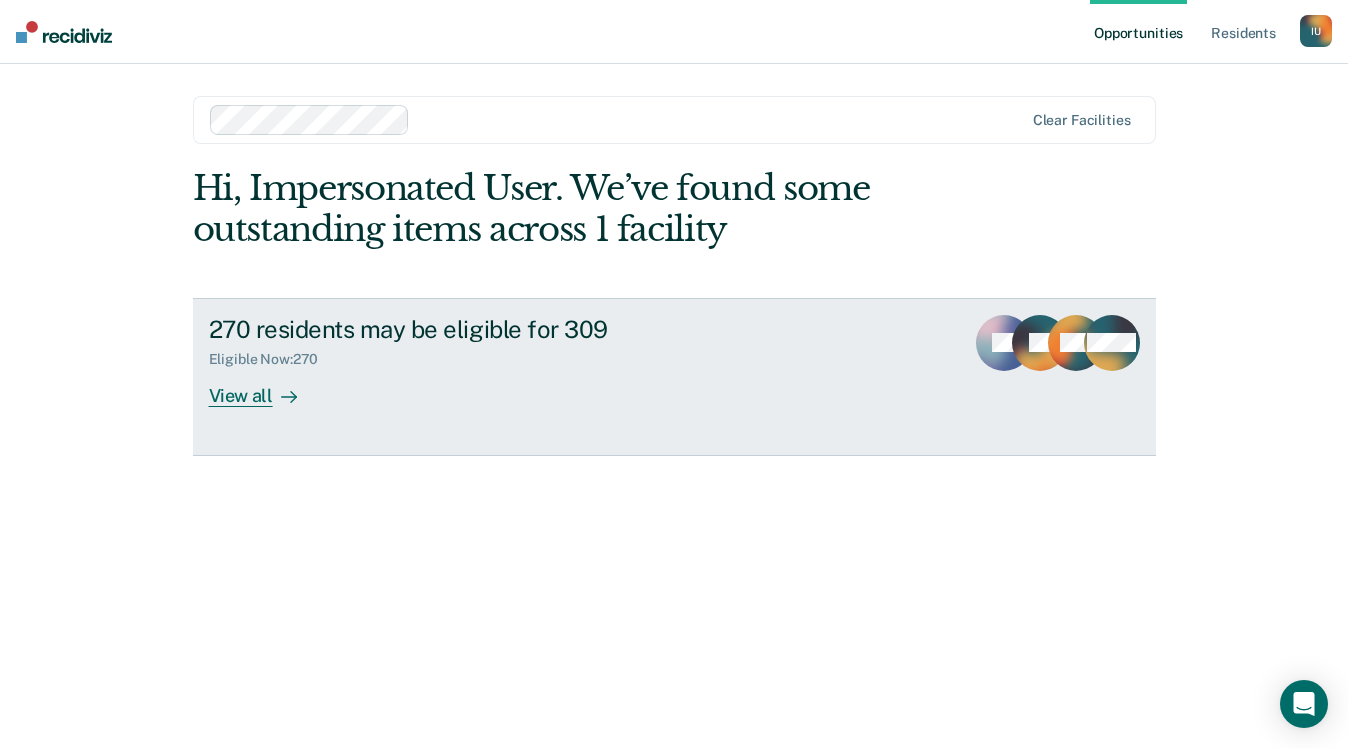click on "••• ••••••••• ••• •• •••••••• ••• •••" at bounding box center (560, 329) 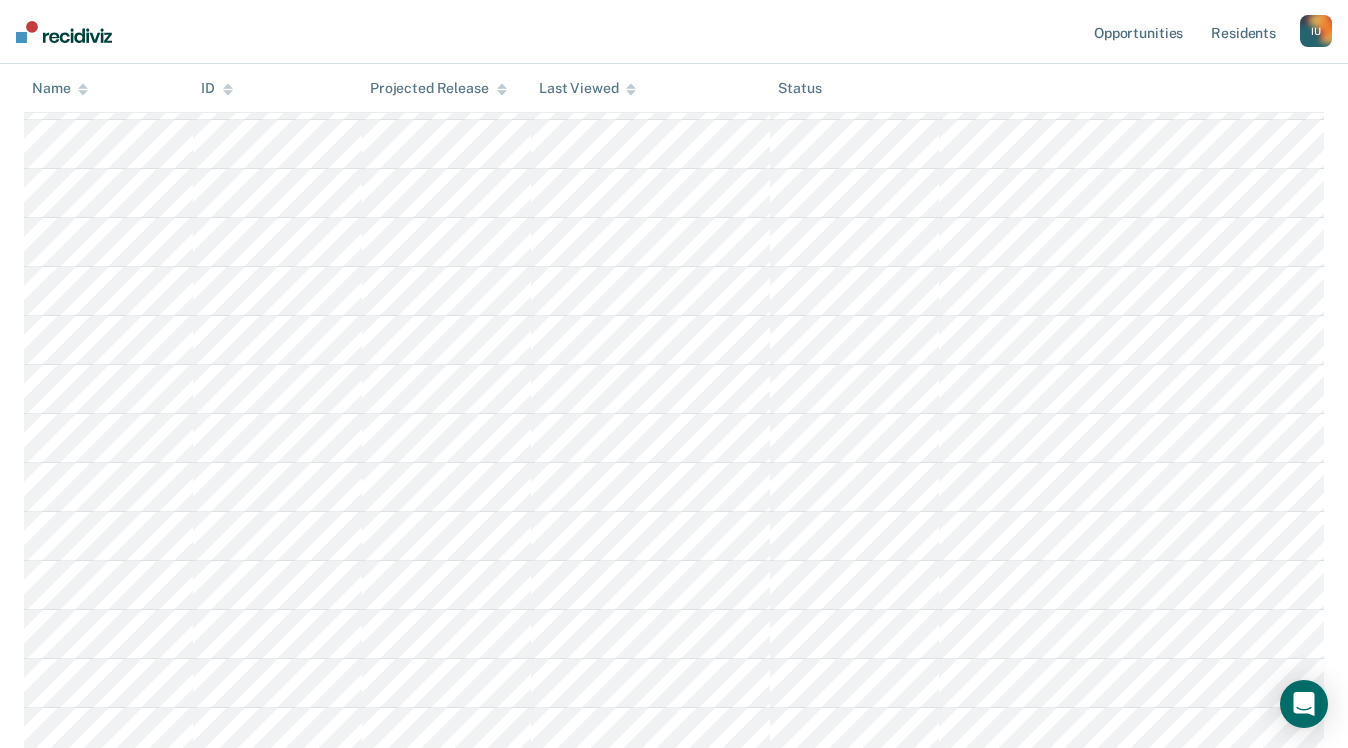 scroll, scrollTop: 0, scrollLeft: 0, axis: both 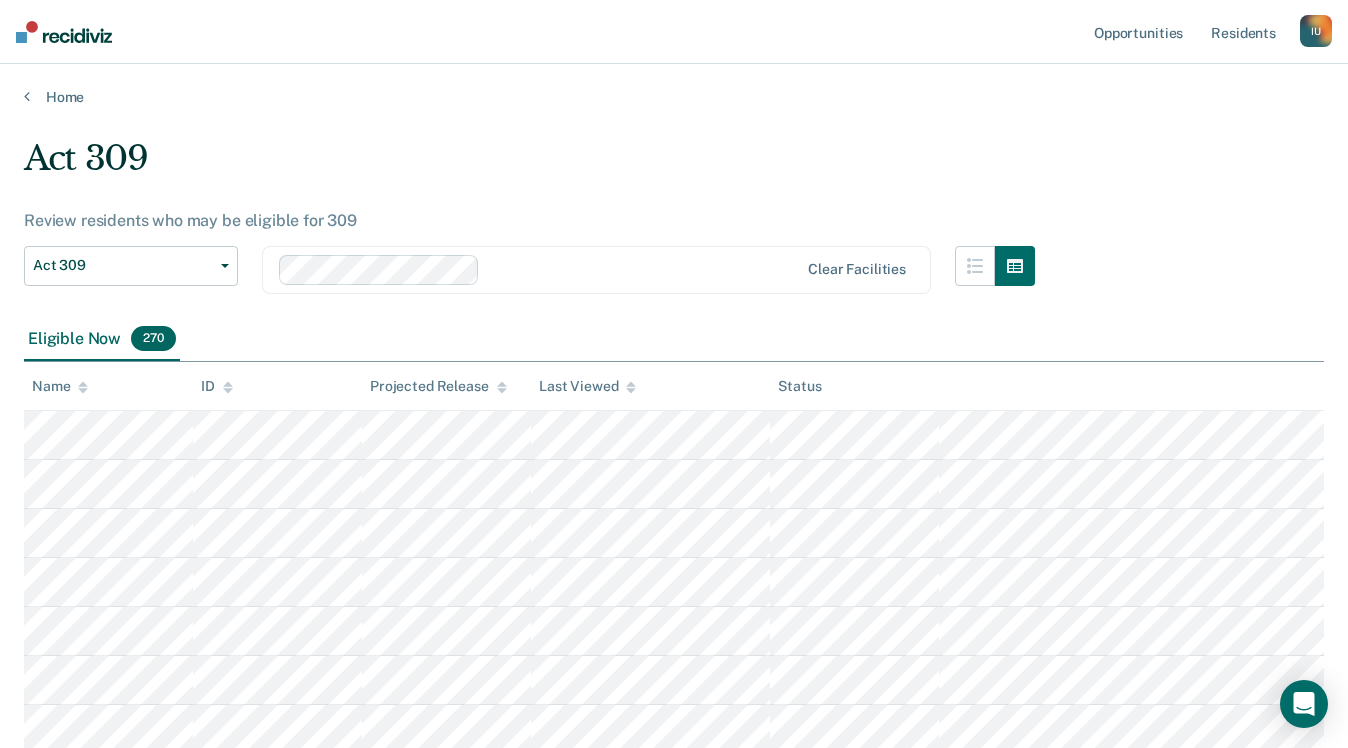 click on "I U" at bounding box center (1316, 31) 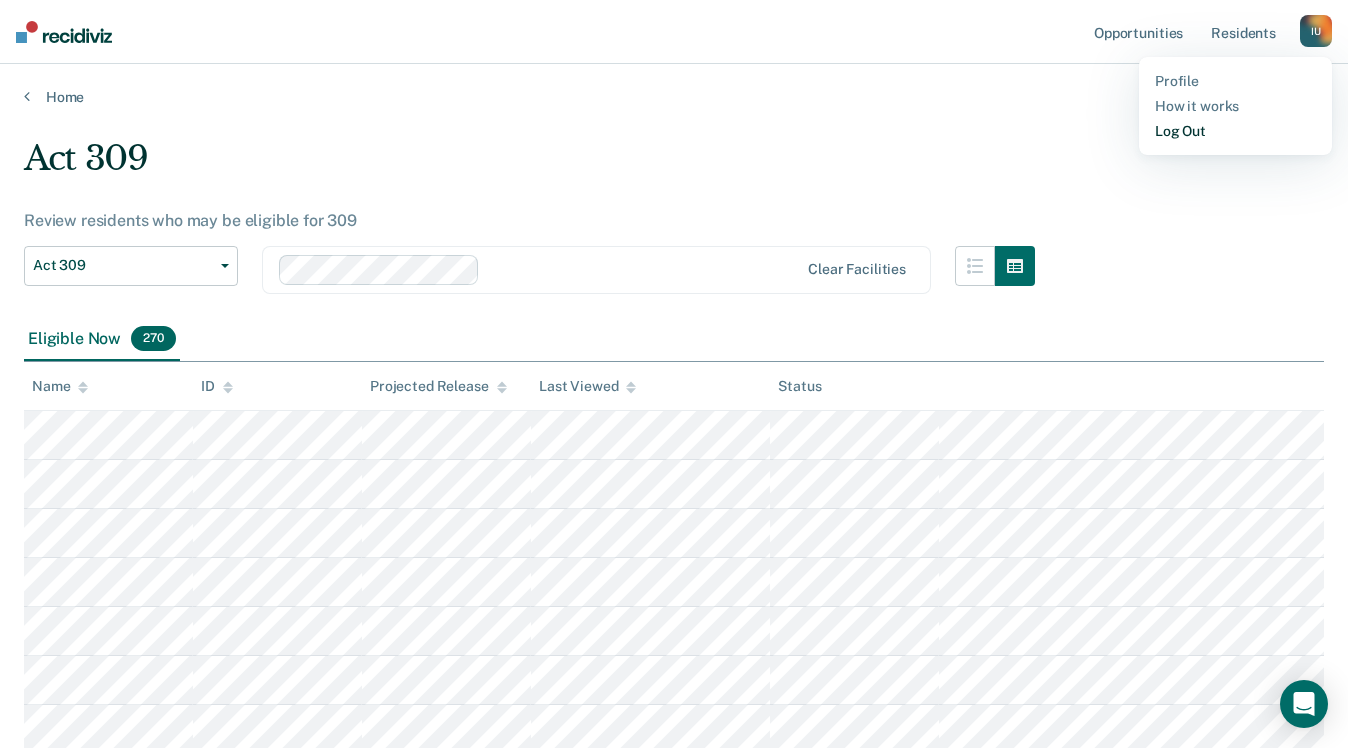 click on "••• •••" at bounding box center [1235, 131] 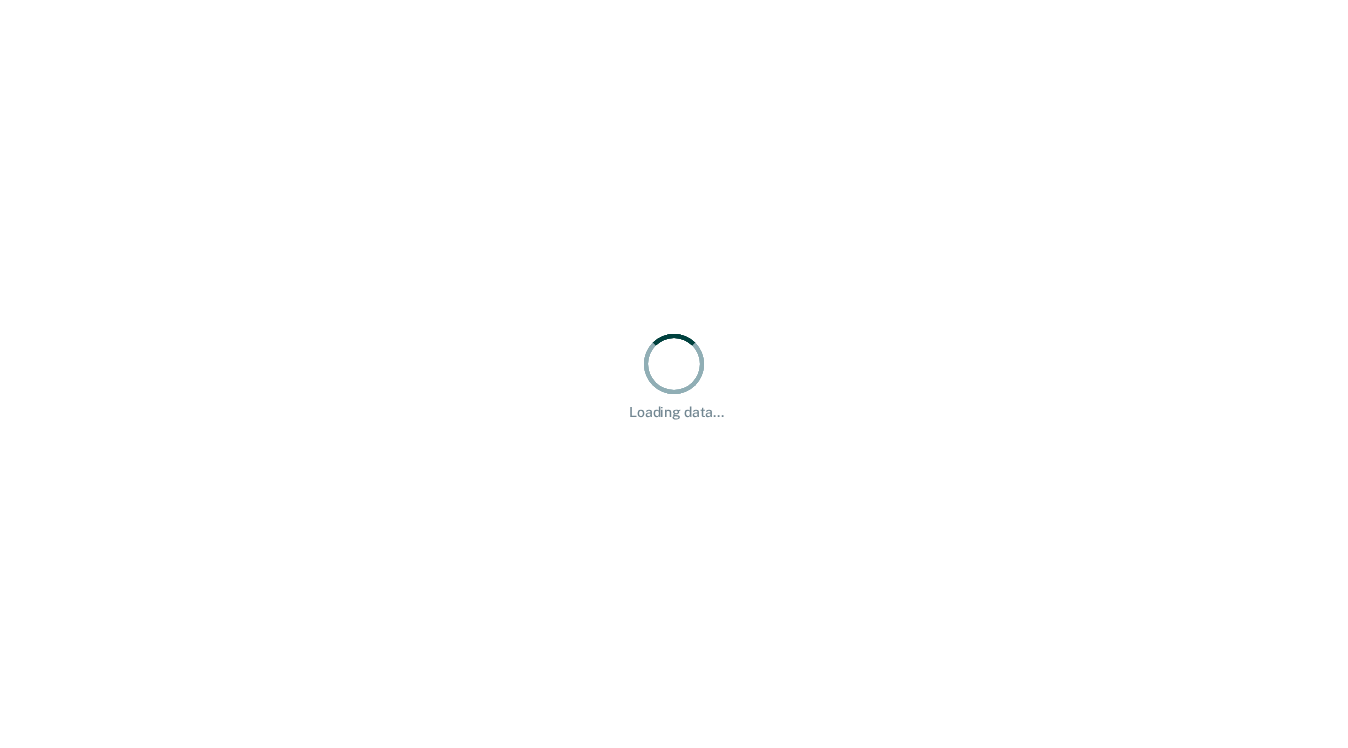 scroll, scrollTop: 0, scrollLeft: 0, axis: both 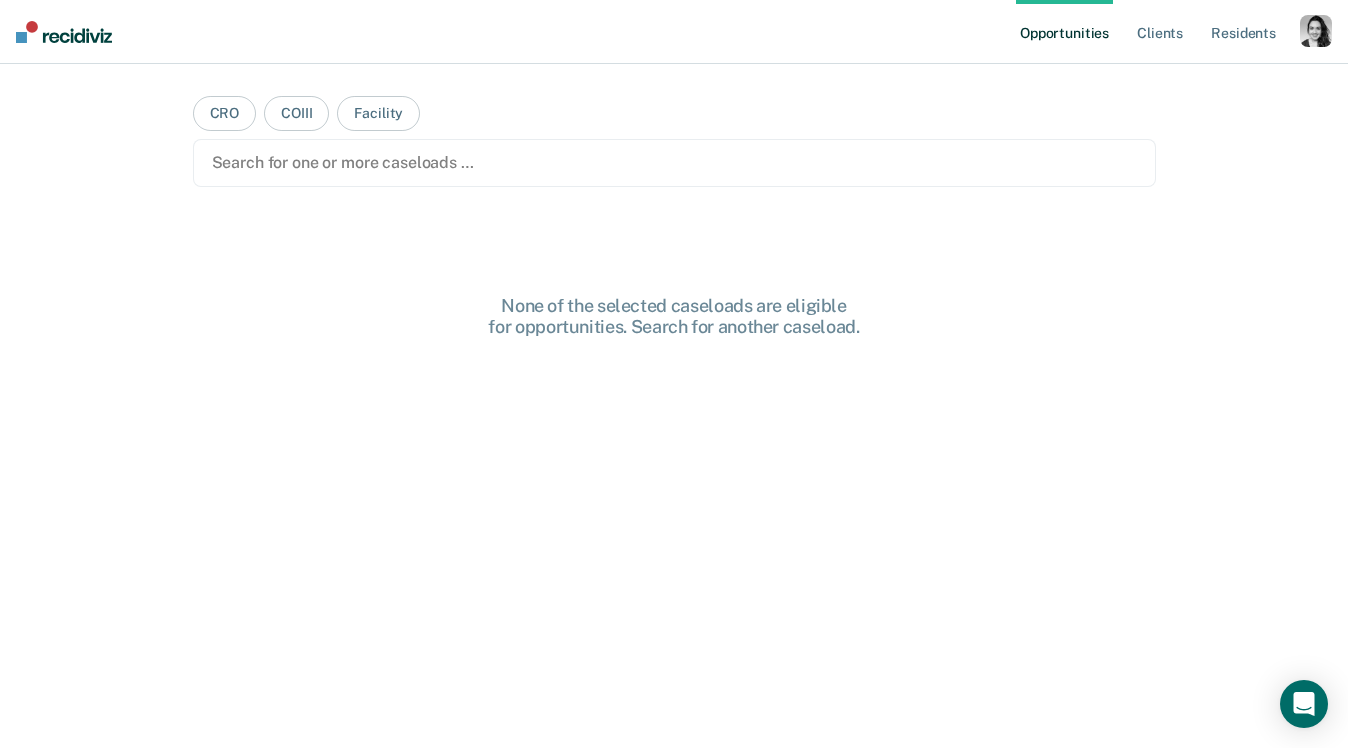 click at bounding box center (1316, 31) 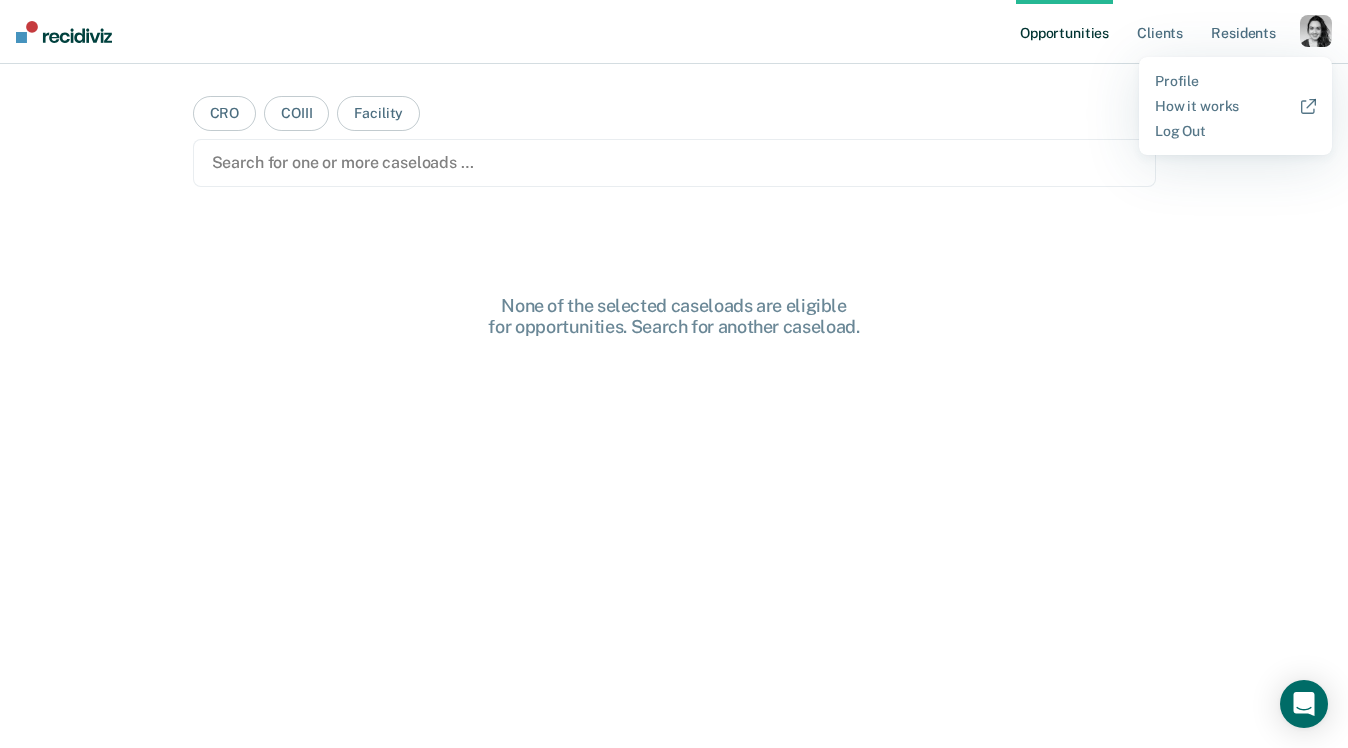 click on "CRO COIII Facility Search for one or more caseloads … None of the selected caseloads are eligible for opportunities. Search for another caseload." at bounding box center [674, 382] 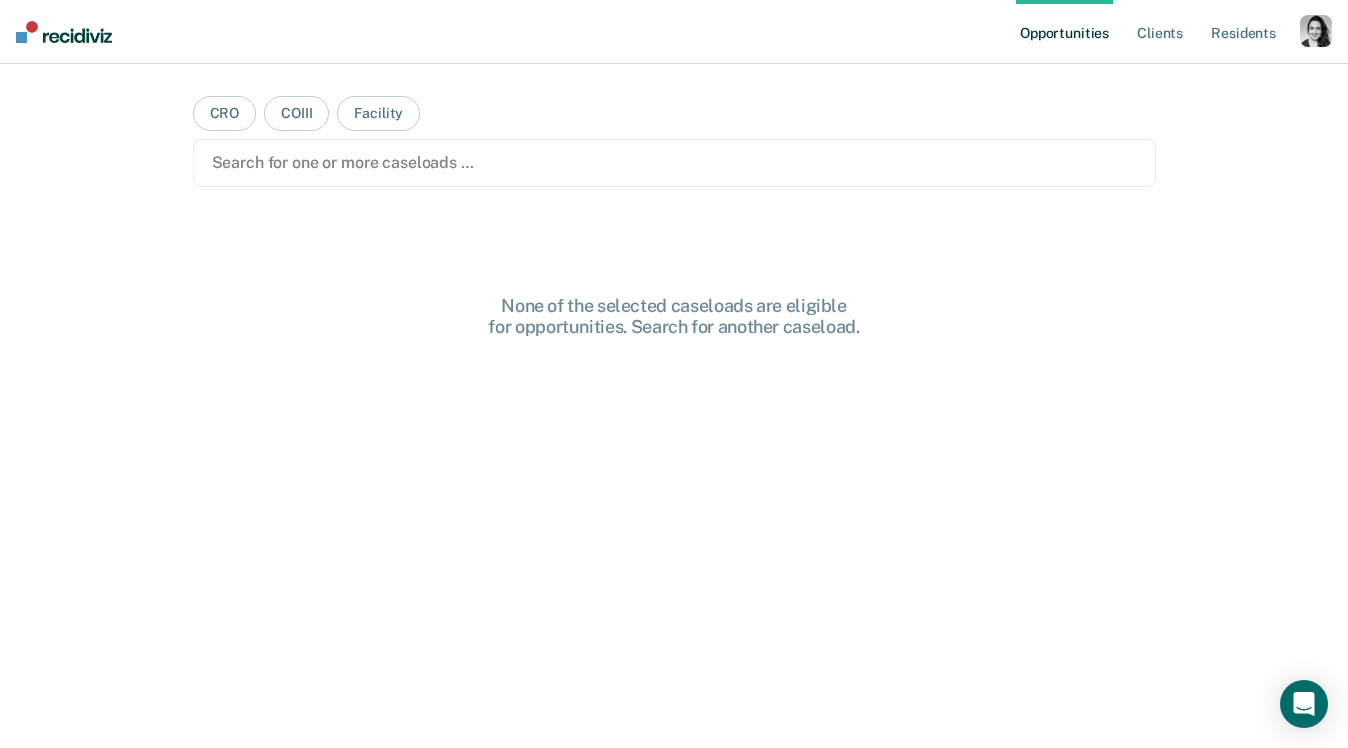 click at bounding box center (1316, 31) 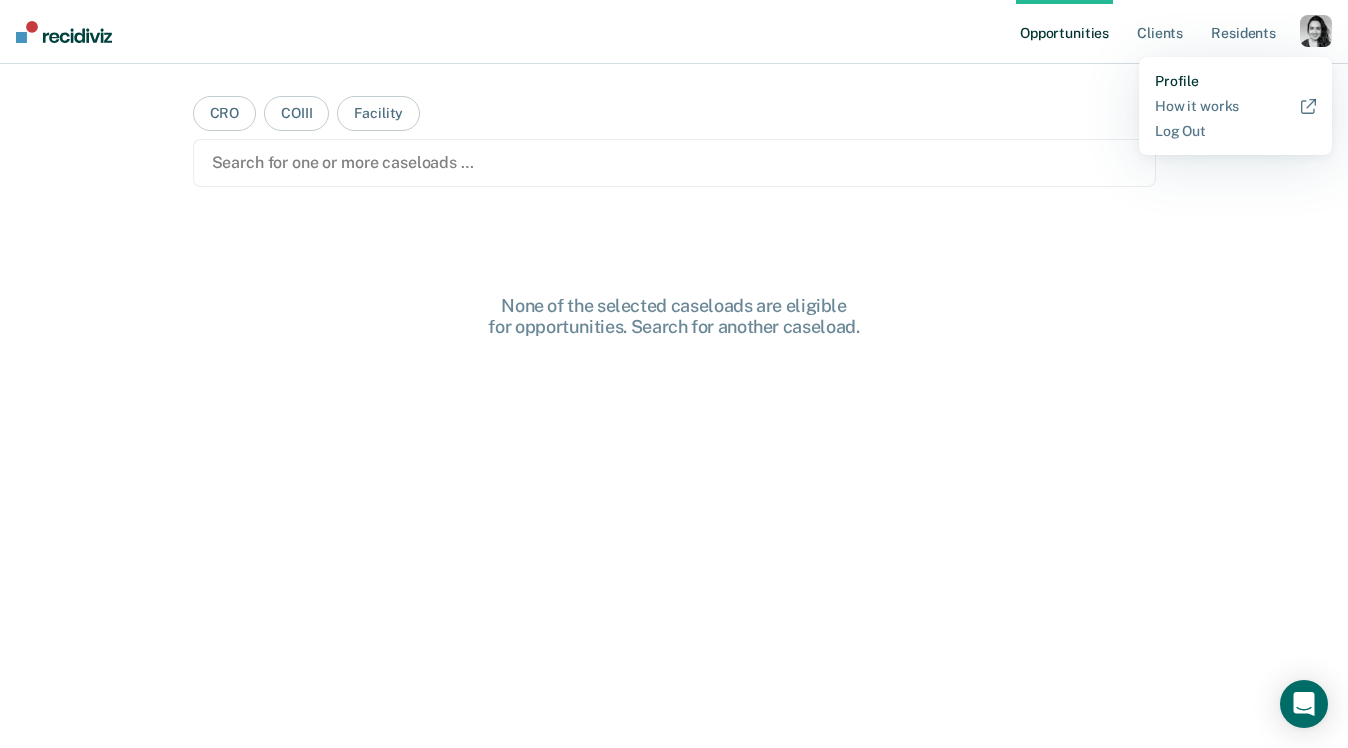 click on "•••••••" at bounding box center (1235, 81) 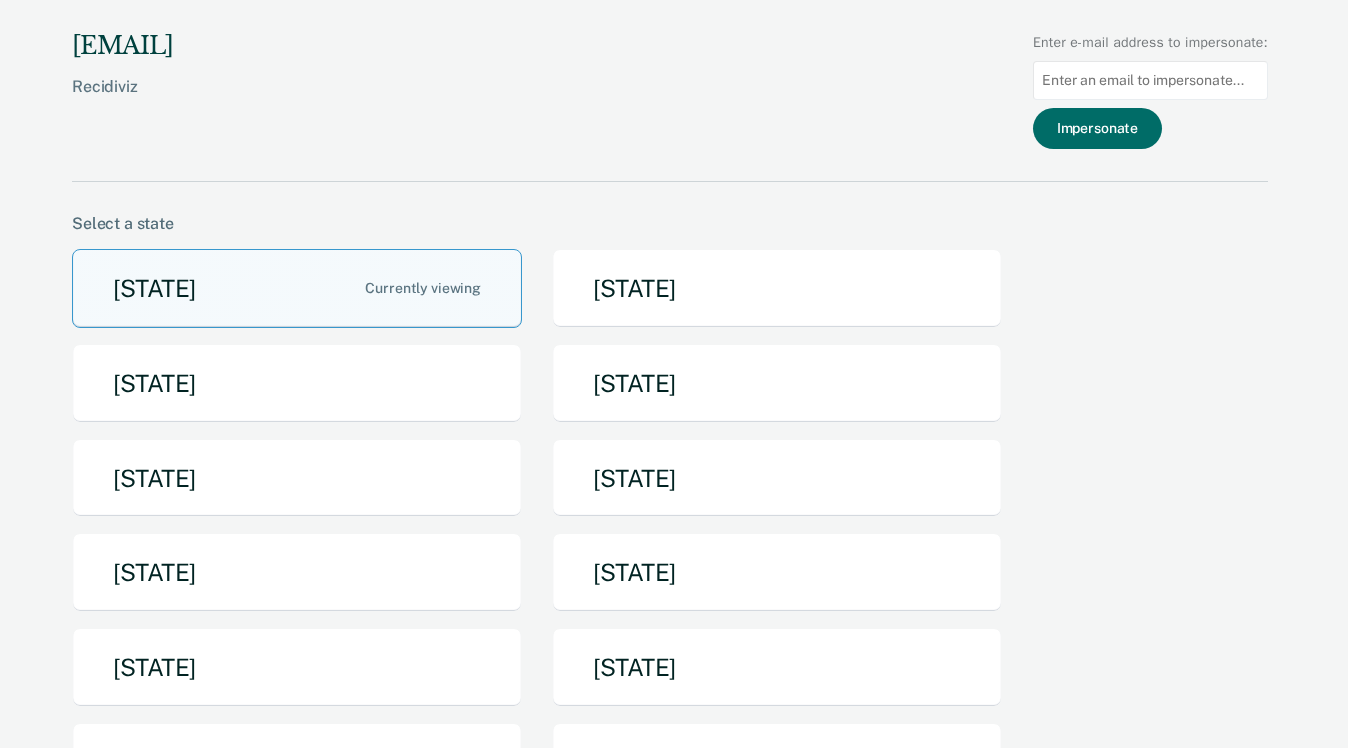 click at bounding box center (1150, 80) 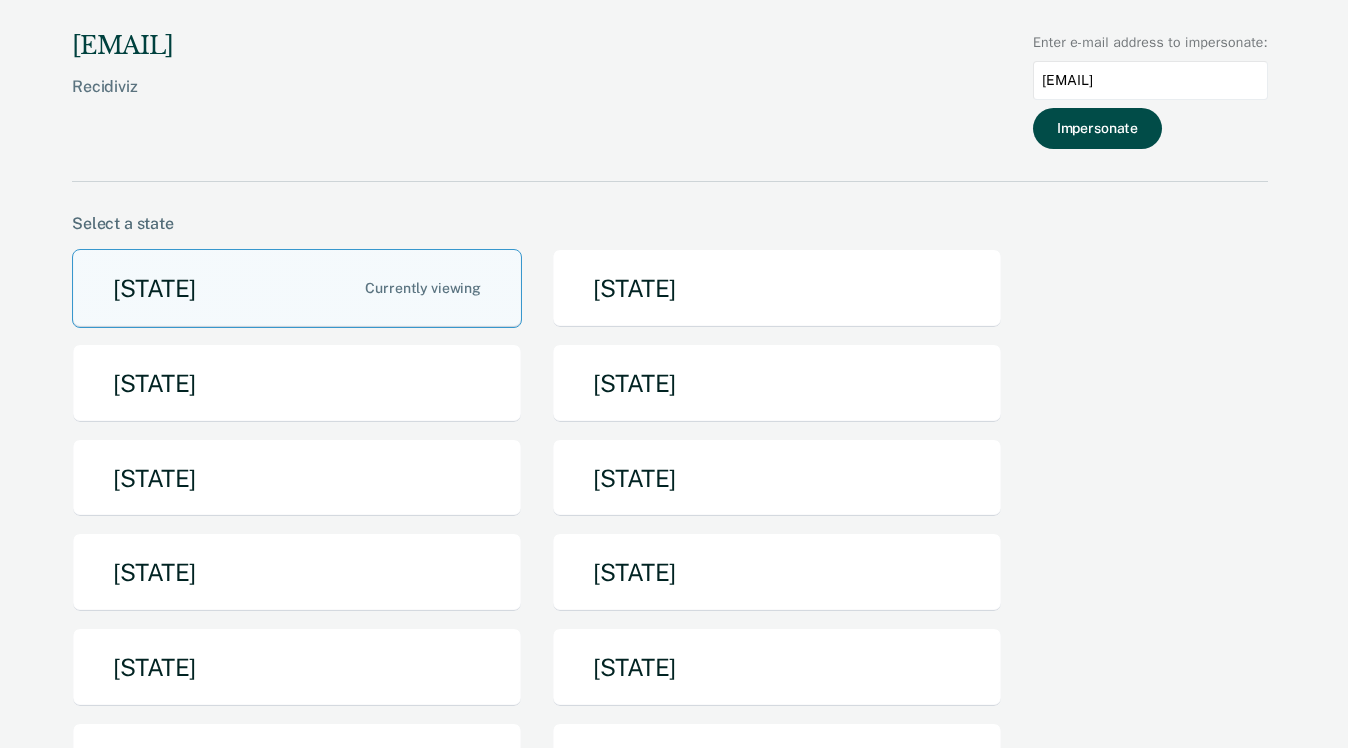 type on "Nakeia.Love@doc.arkansas.gov" 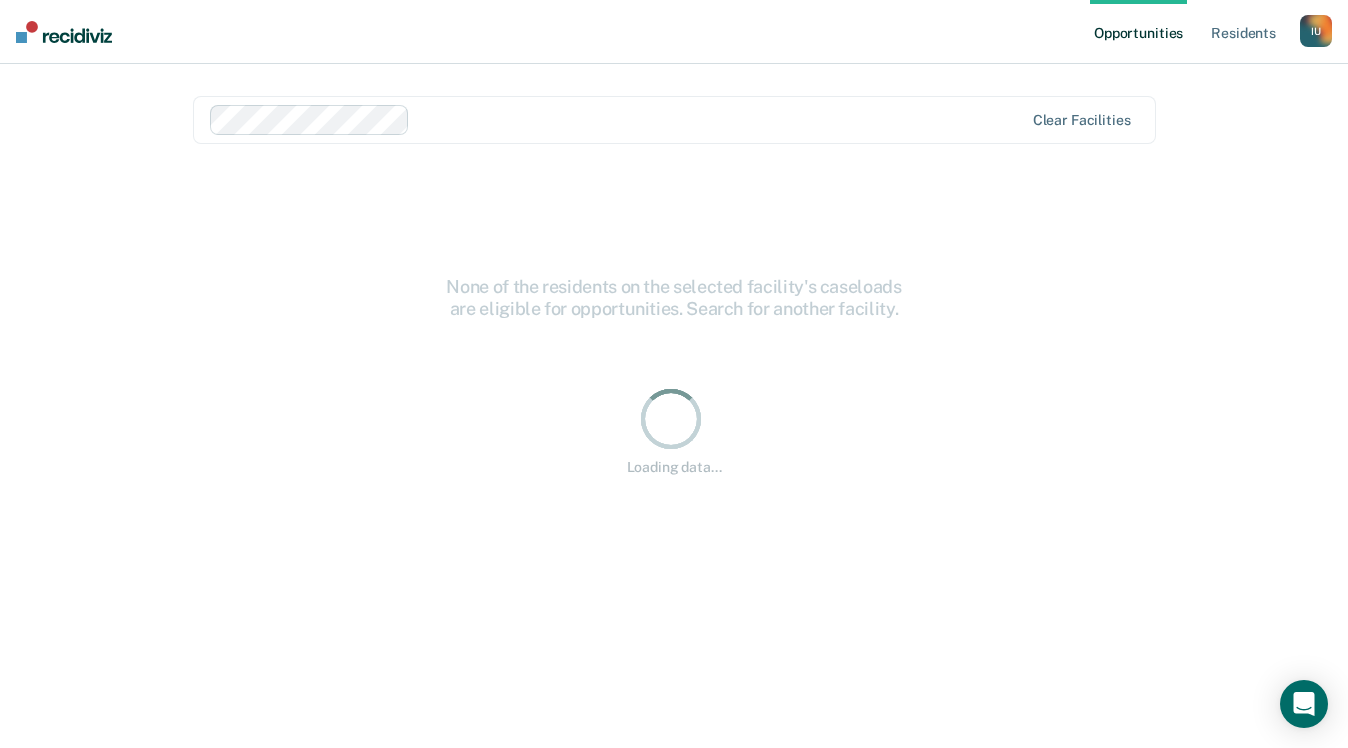 click on "I U" at bounding box center (1316, 31) 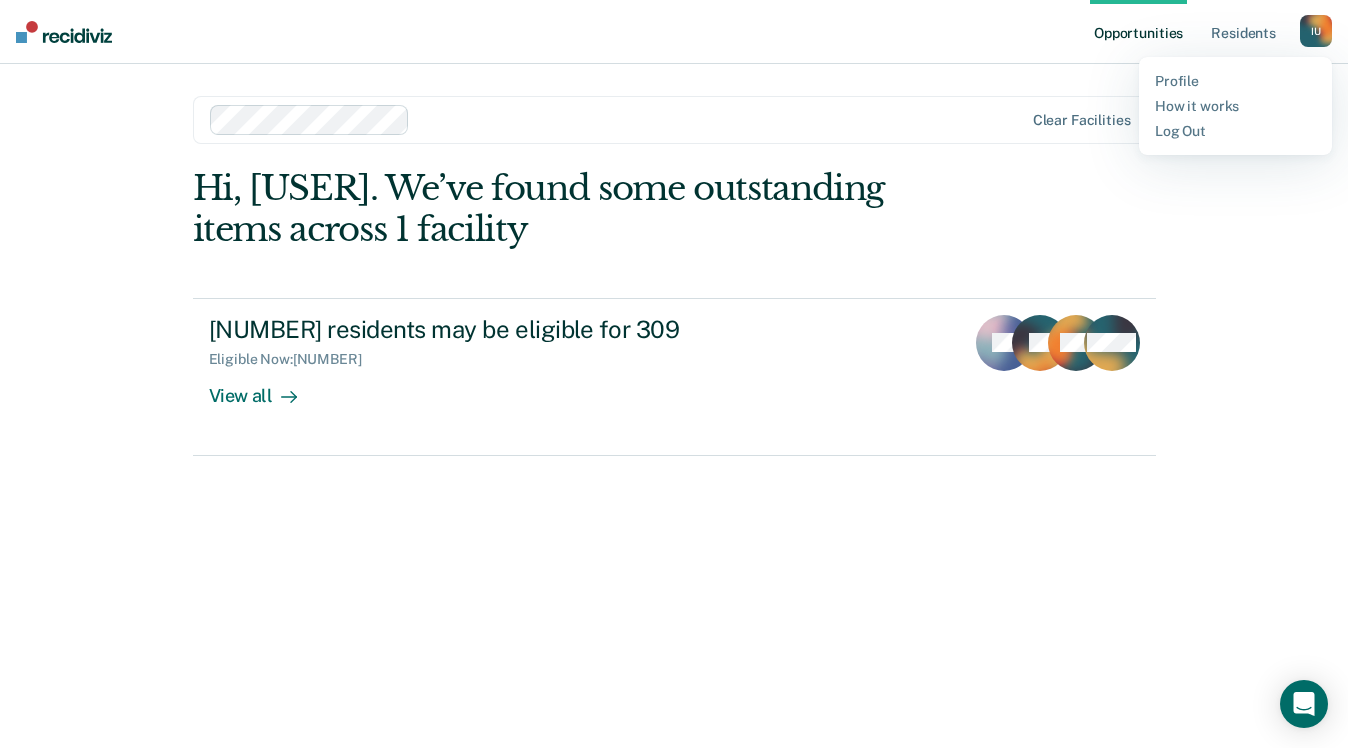click on "Hi, Impersonated User. We’ve found some outstanding items across 1 facility 270 residents may be eligible for 309 Eligible Now :  270 View all   LS JR KW + 267" at bounding box center [674, 312] 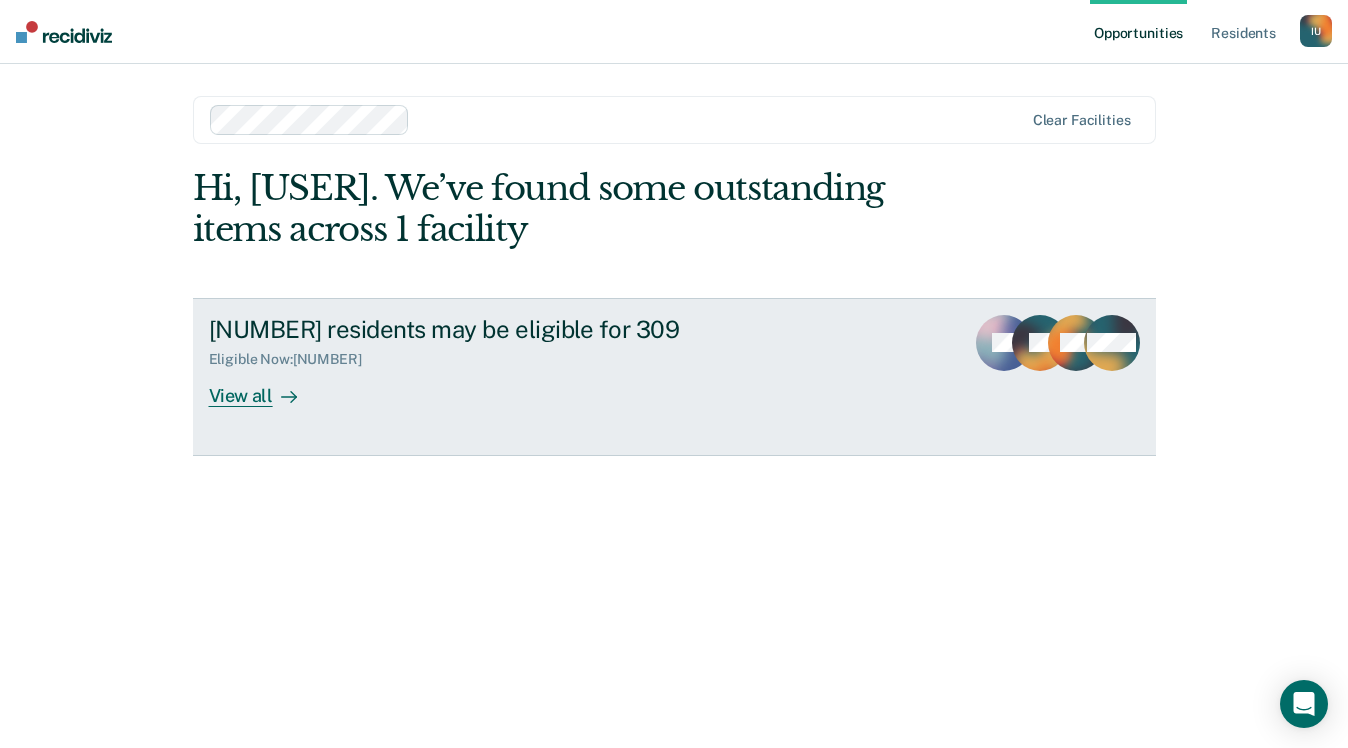 click on "••• ••••••••• ••• •• •••••••• ••• •••" at bounding box center (560, 329) 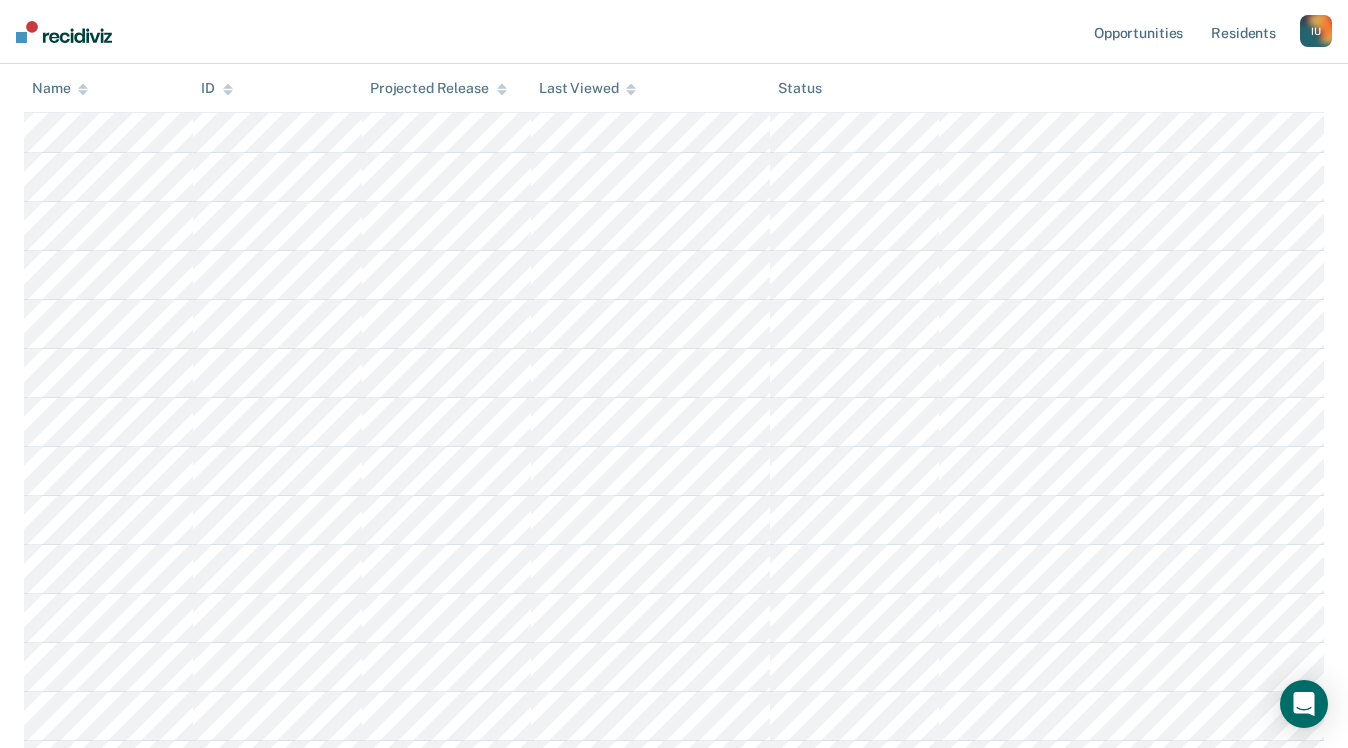 scroll, scrollTop: 909, scrollLeft: 0, axis: vertical 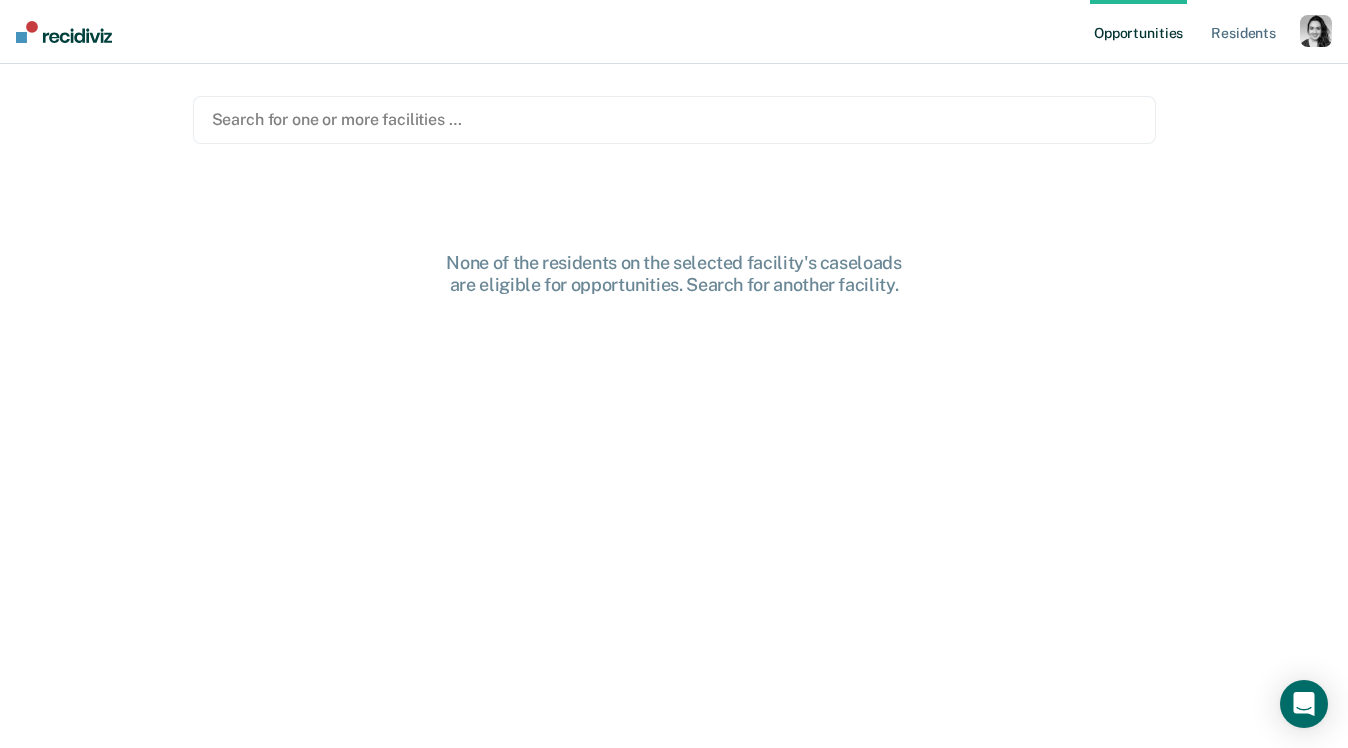 click at bounding box center [1316, 31] 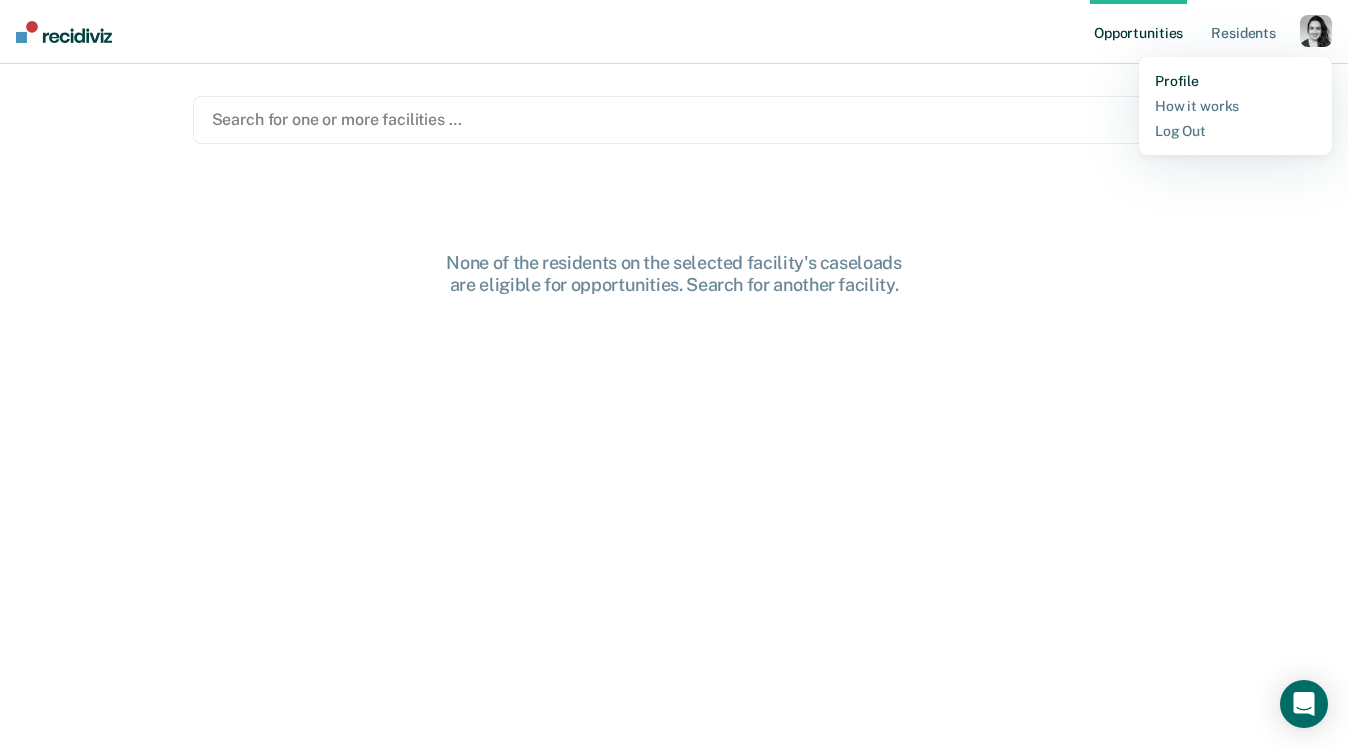 click on "•••••••" at bounding box center [1235, 81] 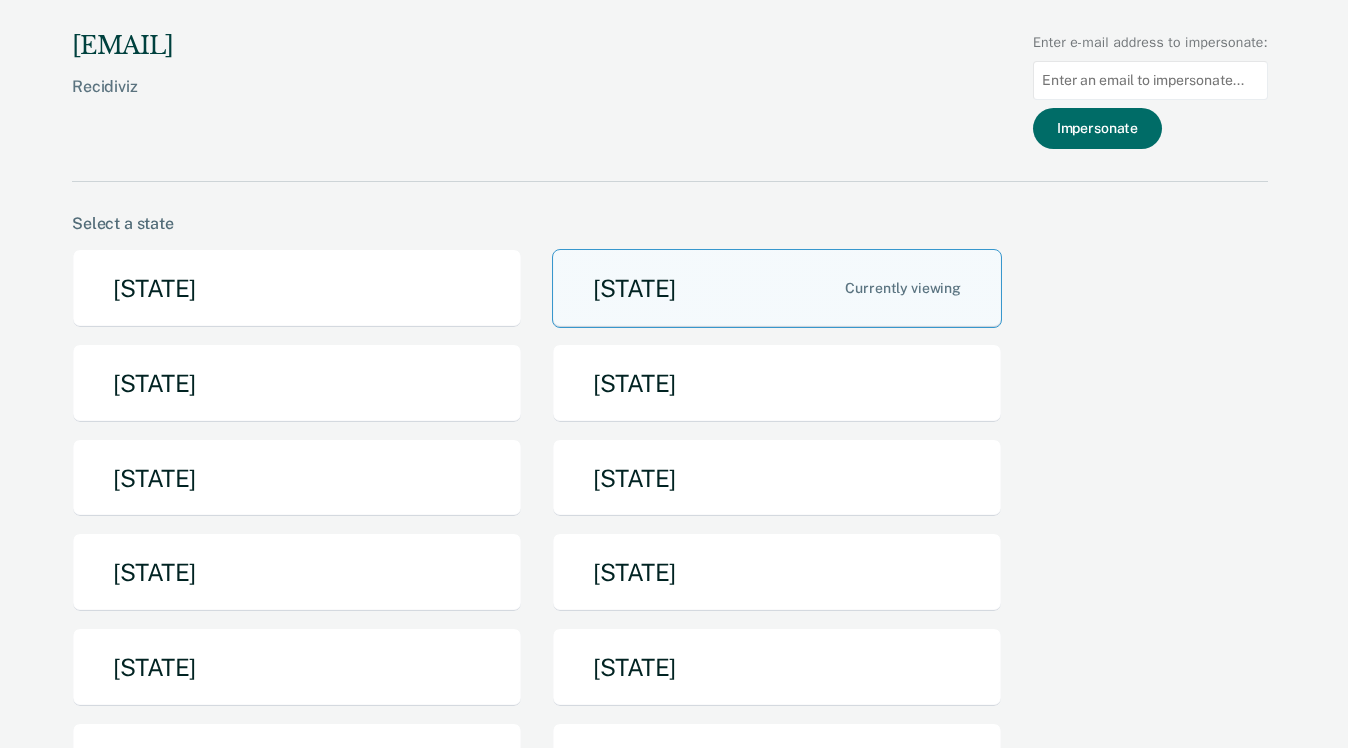 click at bounding box center [1150, 80] 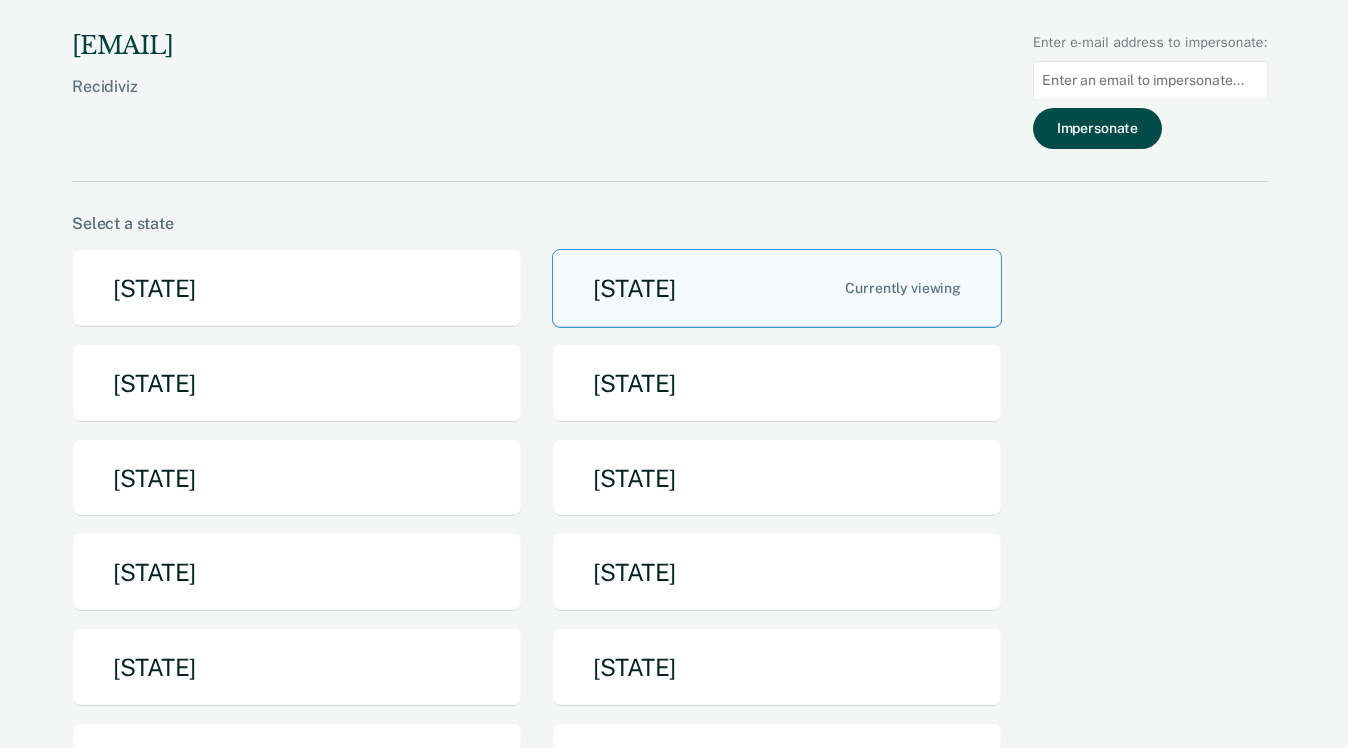 paste on "Nakeia.Love@doc.arkansas.gov" 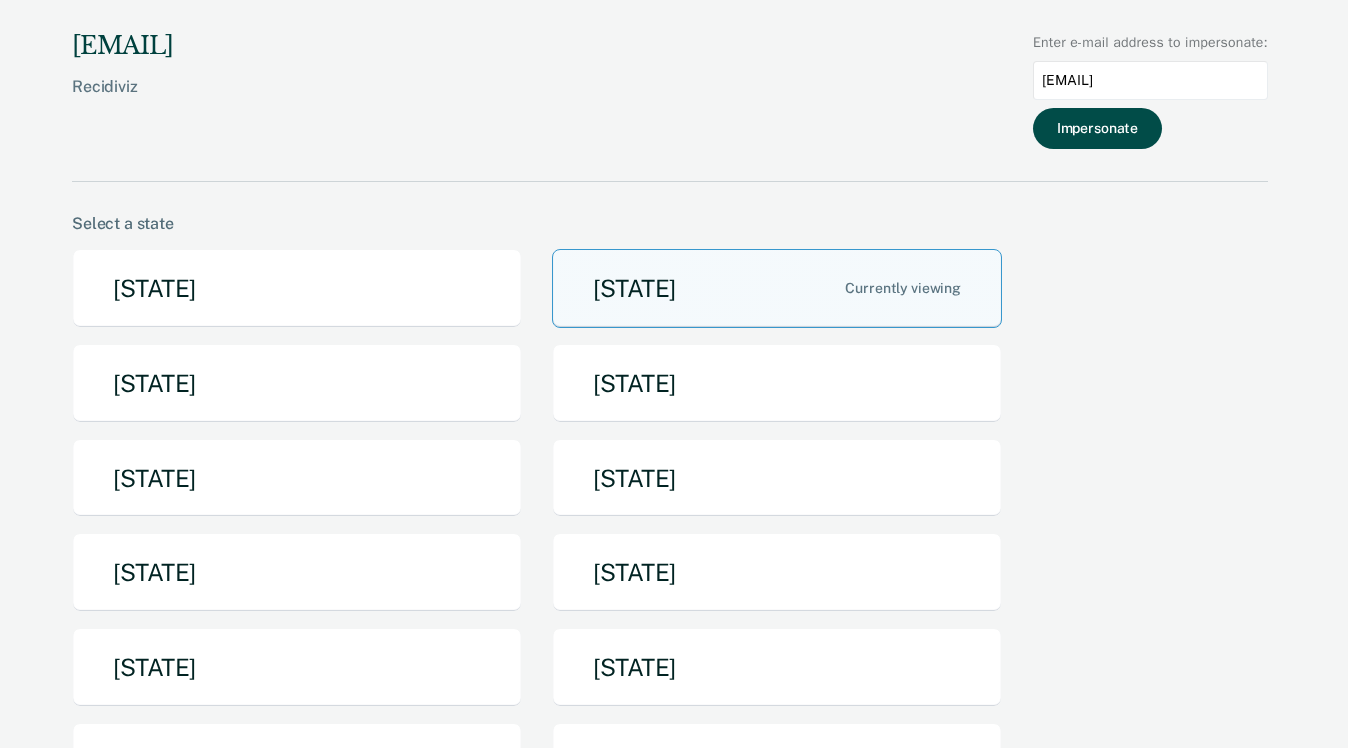 type on "Nakeia.Love@doc.arkansas.gov" 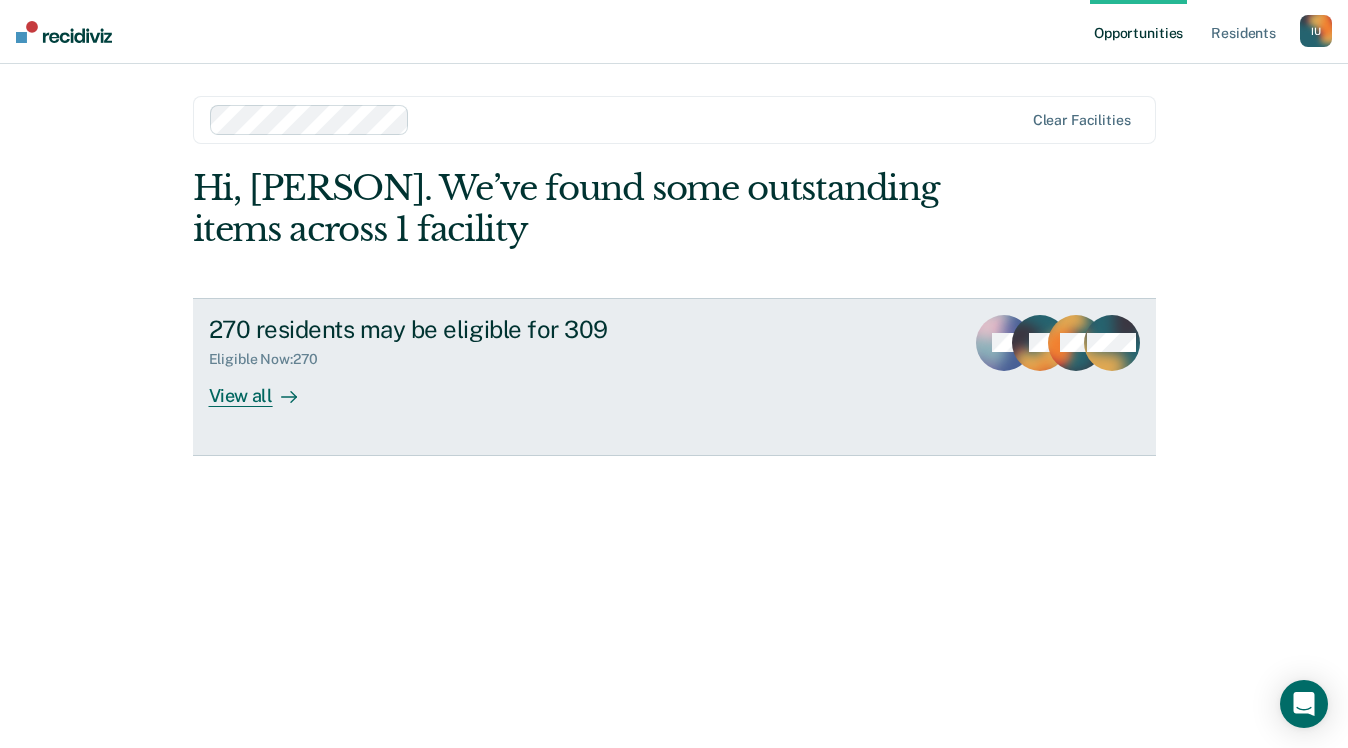 click on "••• ••••••••• ••• •• •••••••• ••• •••" at bounding box center (560, 329) 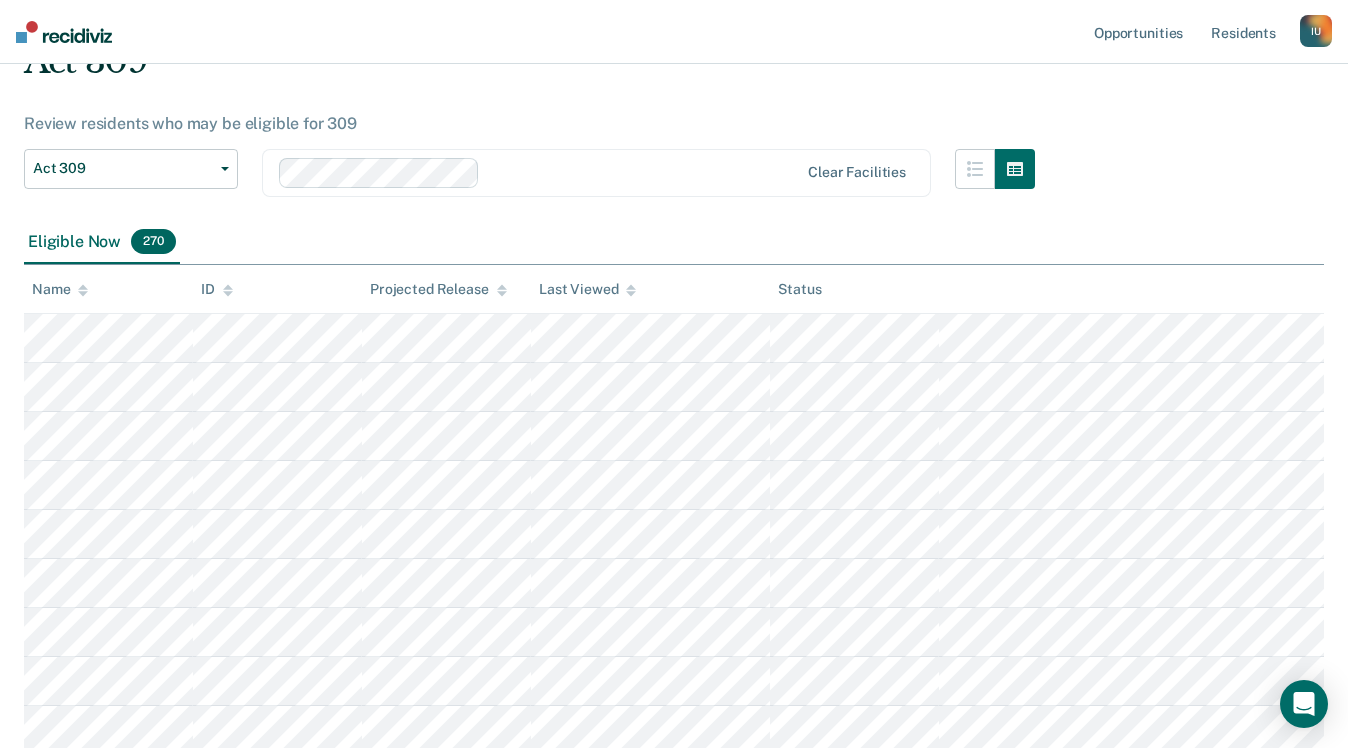 scroll, scrollTop: 96, scrollLeft: 0, axis: vertical 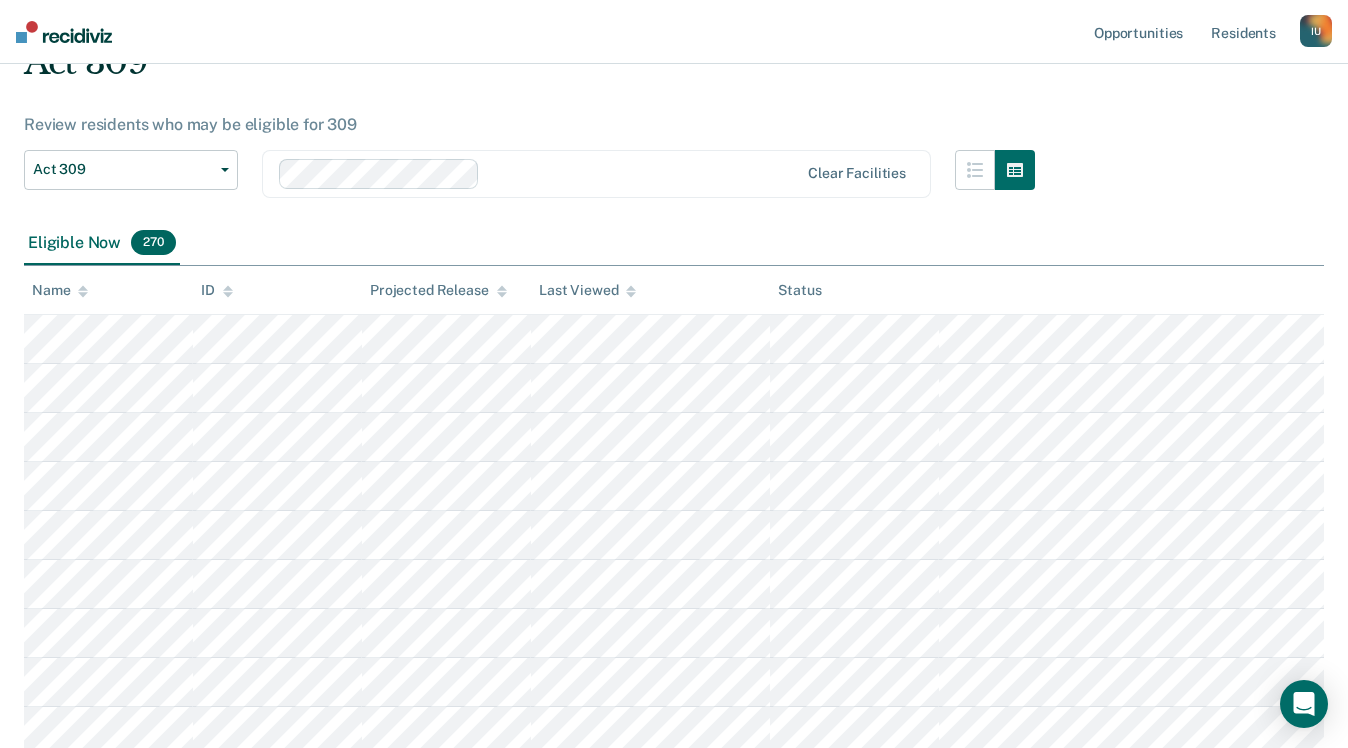 click on "I U" at bounding box center [1316, 31] 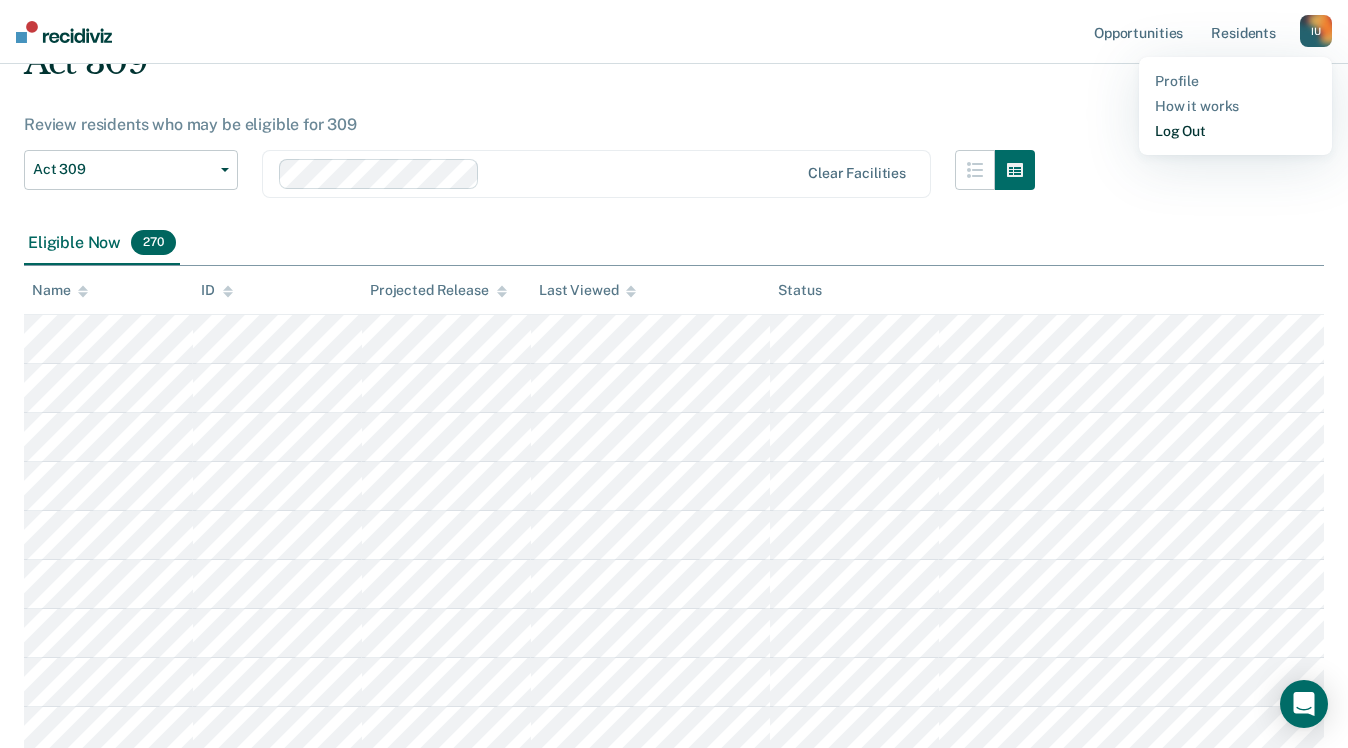 click on "••• •••" at bounding box center [1235, 131] 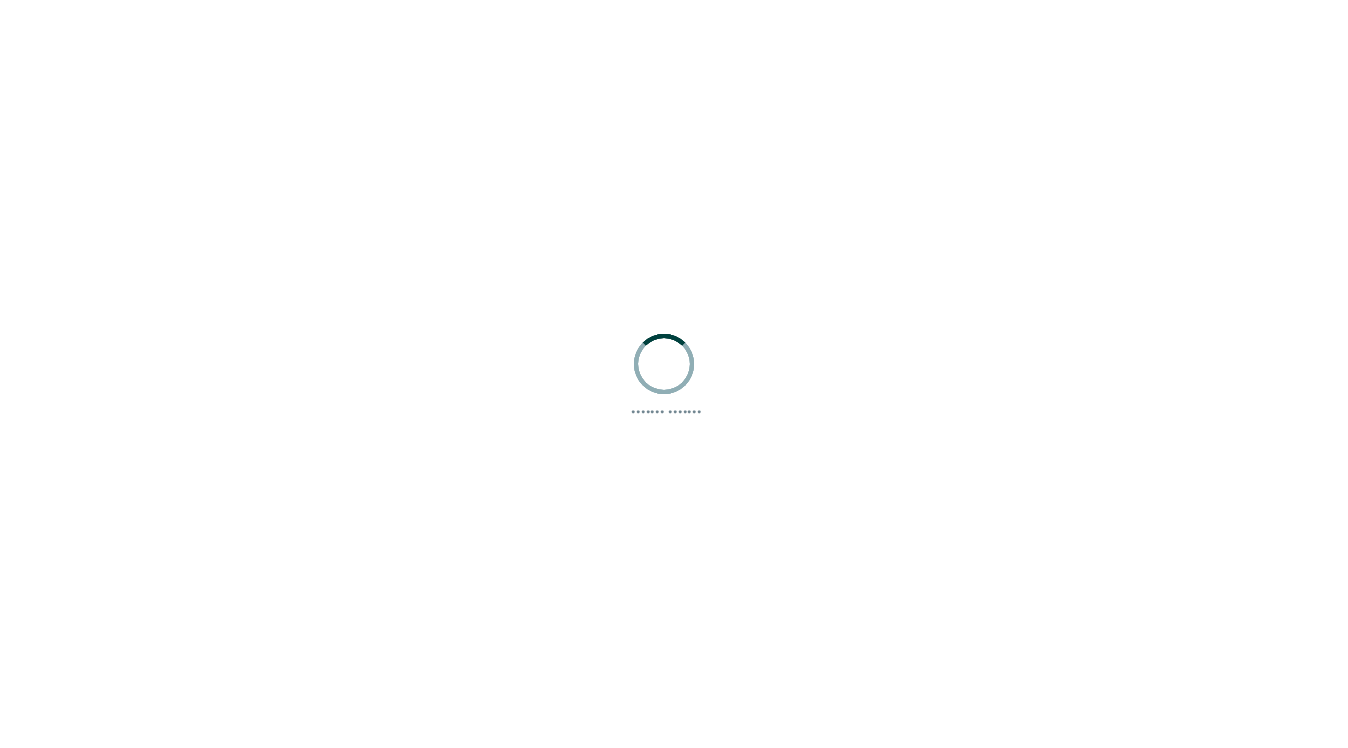 scroll, scrollTop: 0, scrollLeft: 0, axis: both 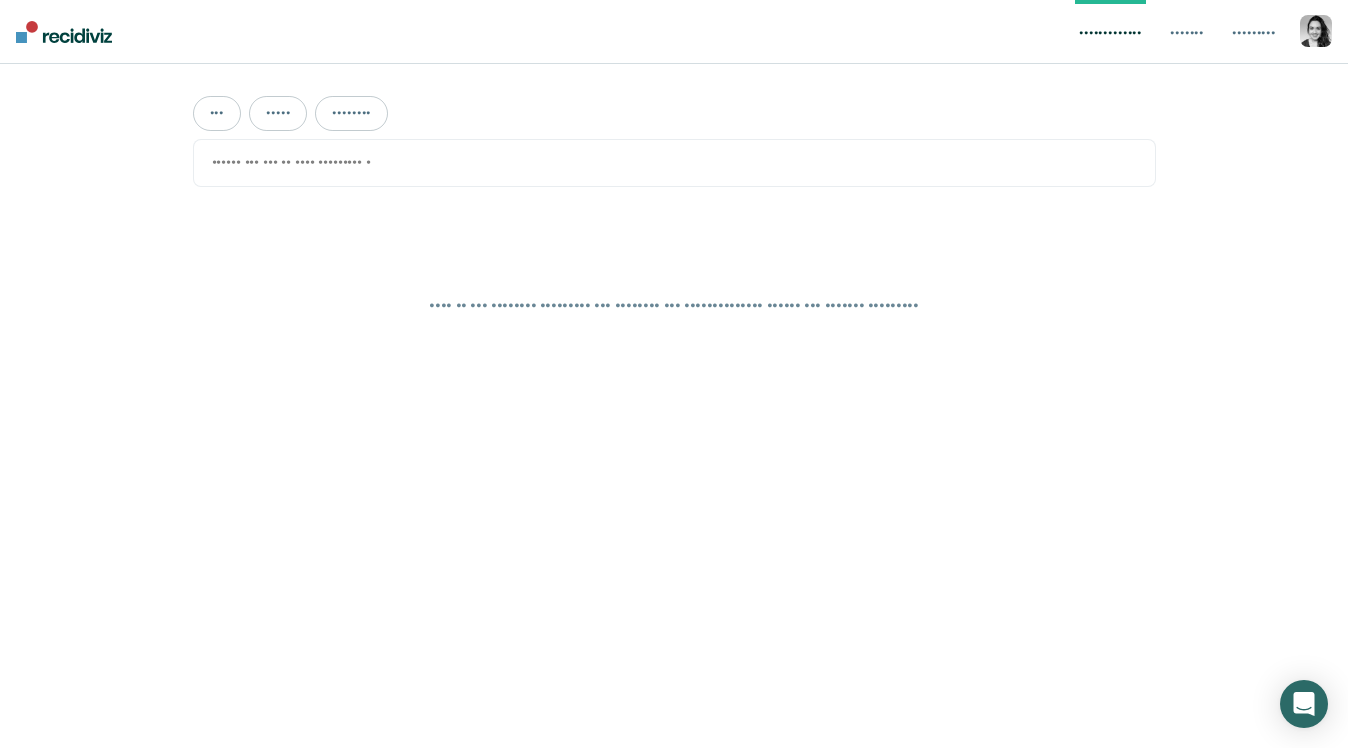 click at bounding box center [1316, 31] 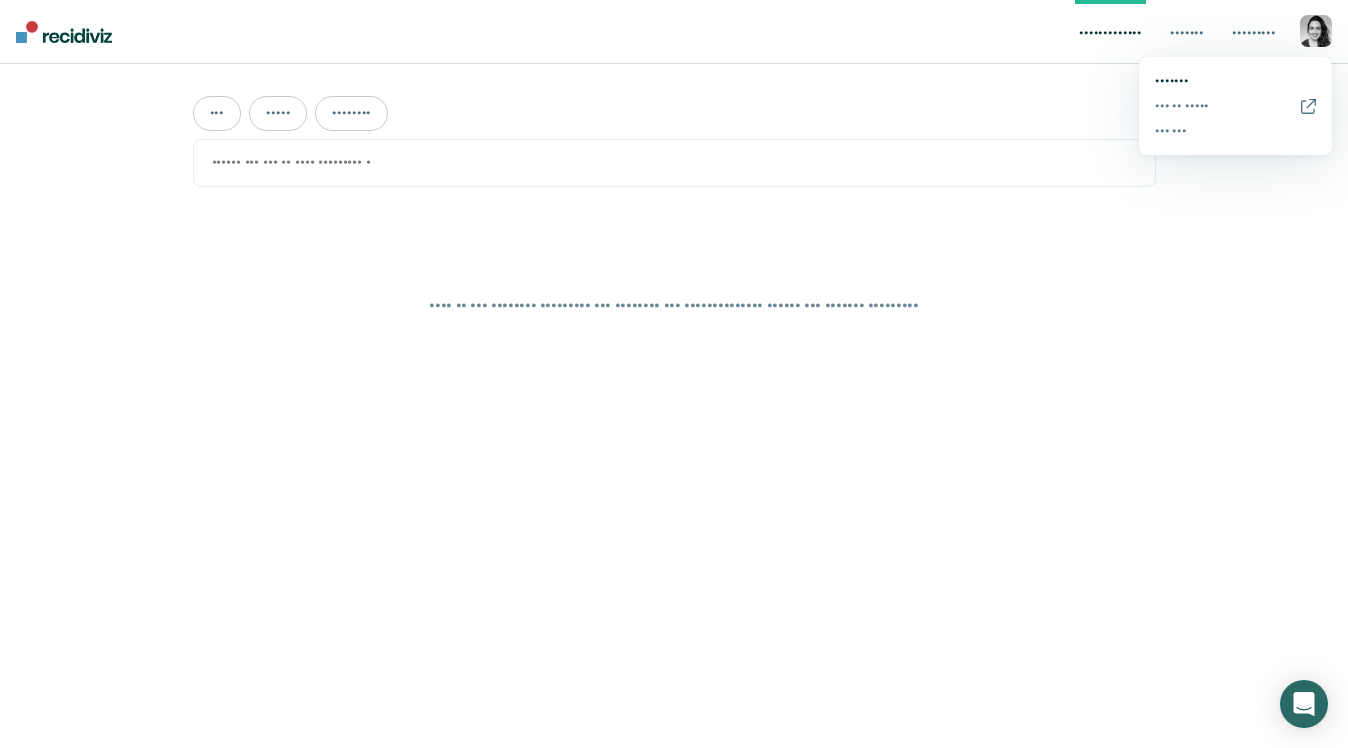 click on "•••••••" at bounding box center (1235, 81) 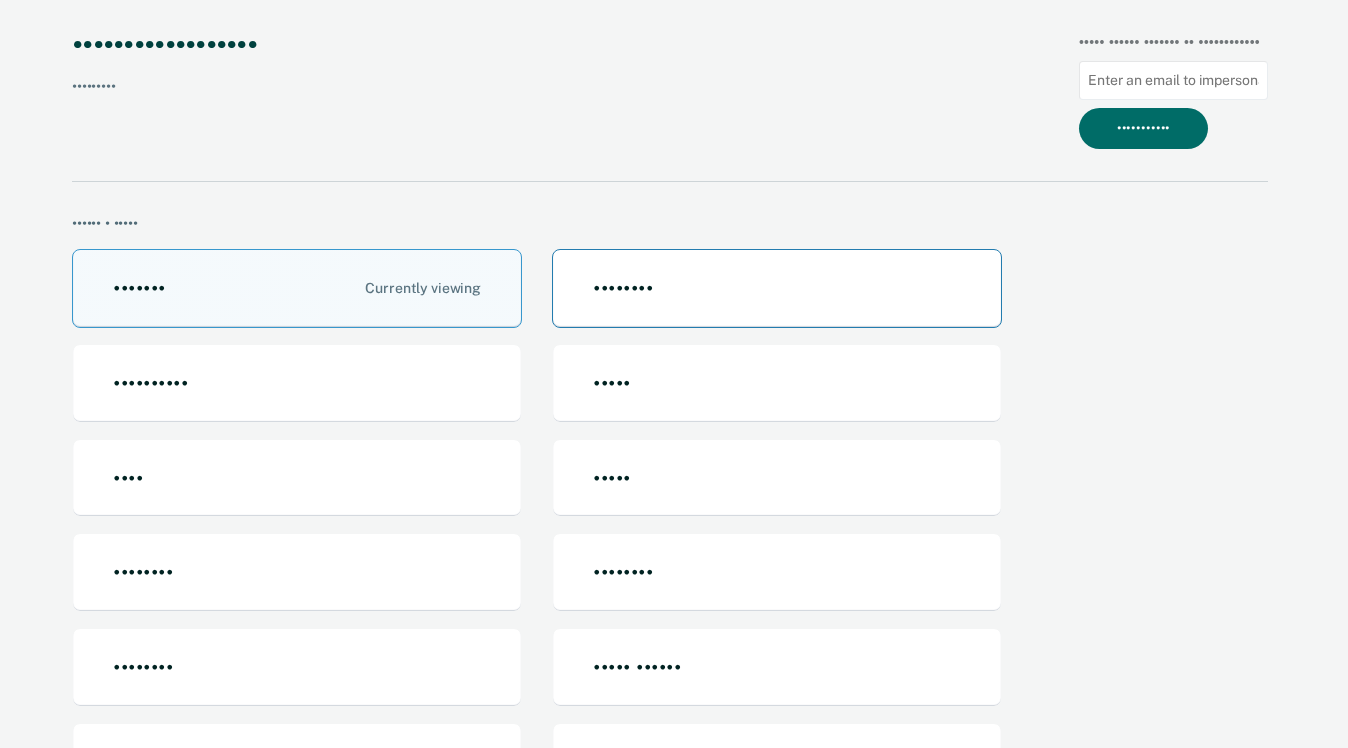 click on "••••••••" at bounding box center (777, 288) 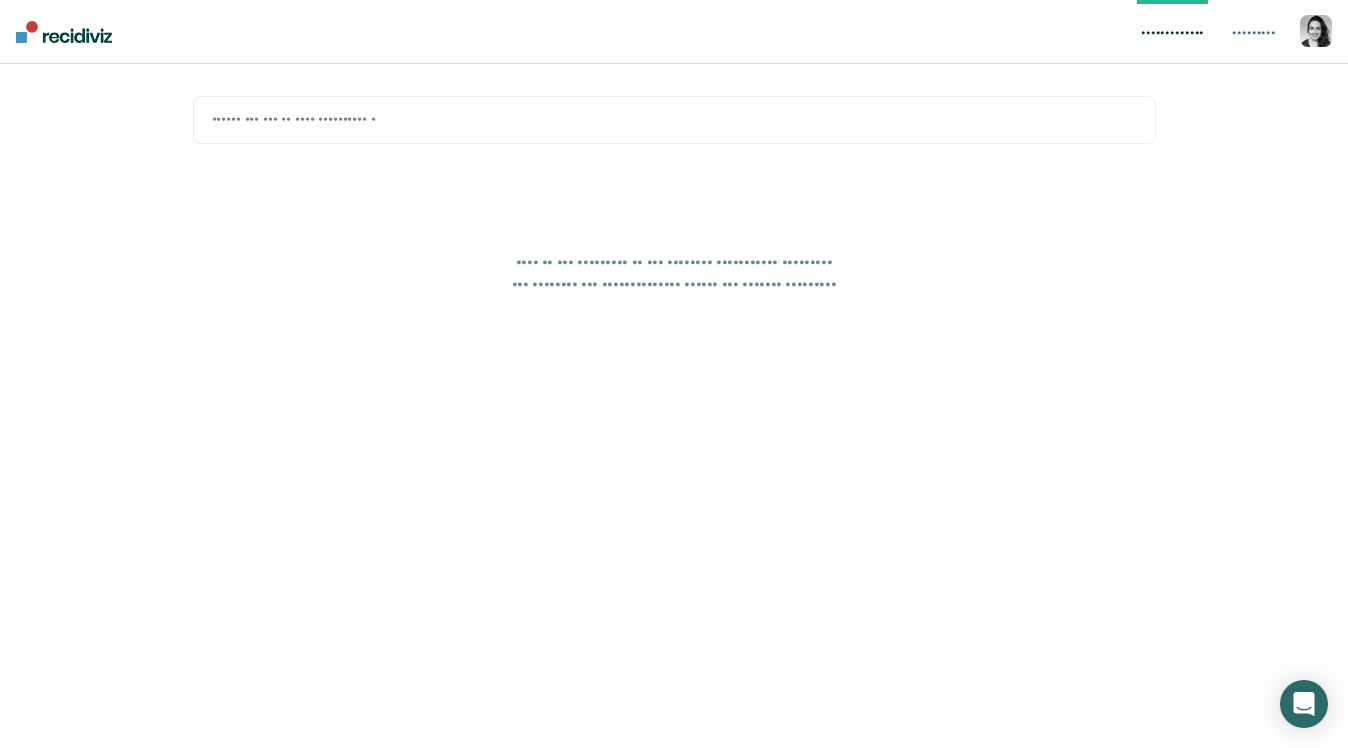 click on "•••••• ••• ••• •• •••• •••••••••• •" at bounding box center [674, 120] 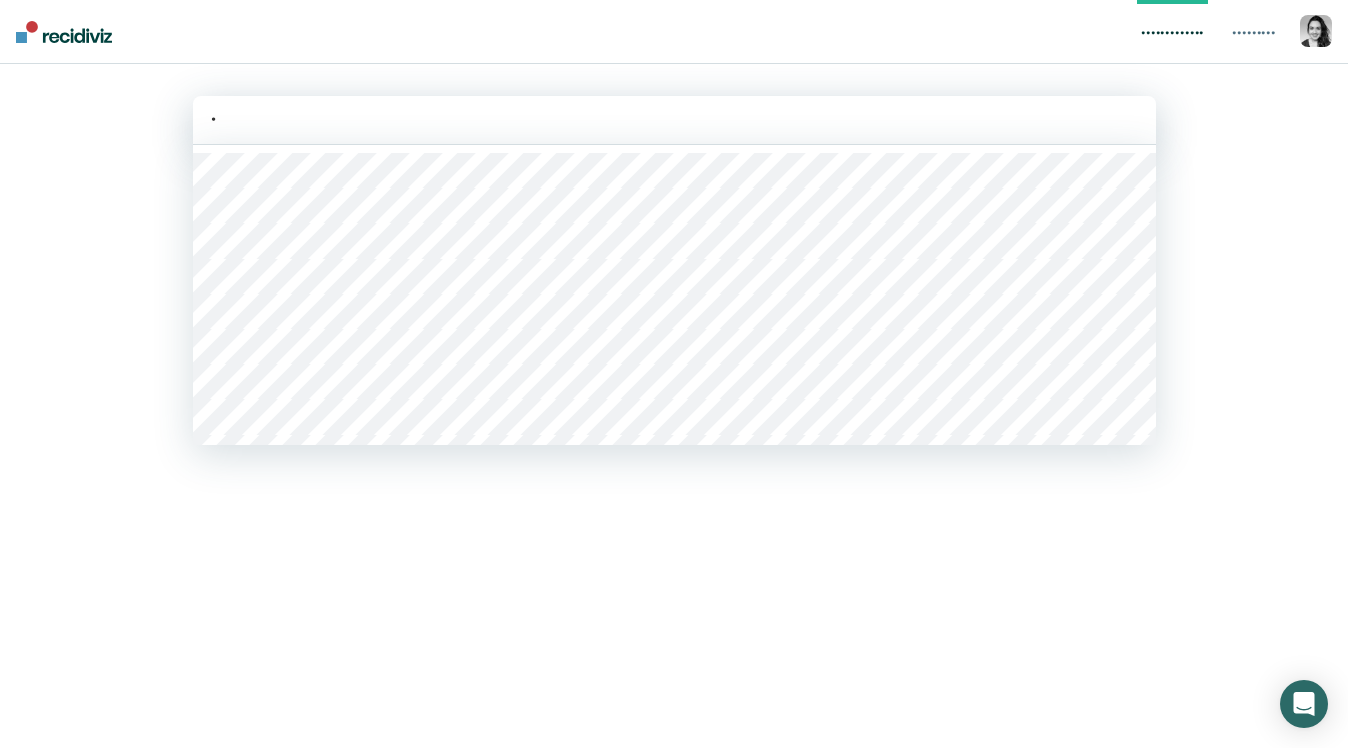 type on "••" 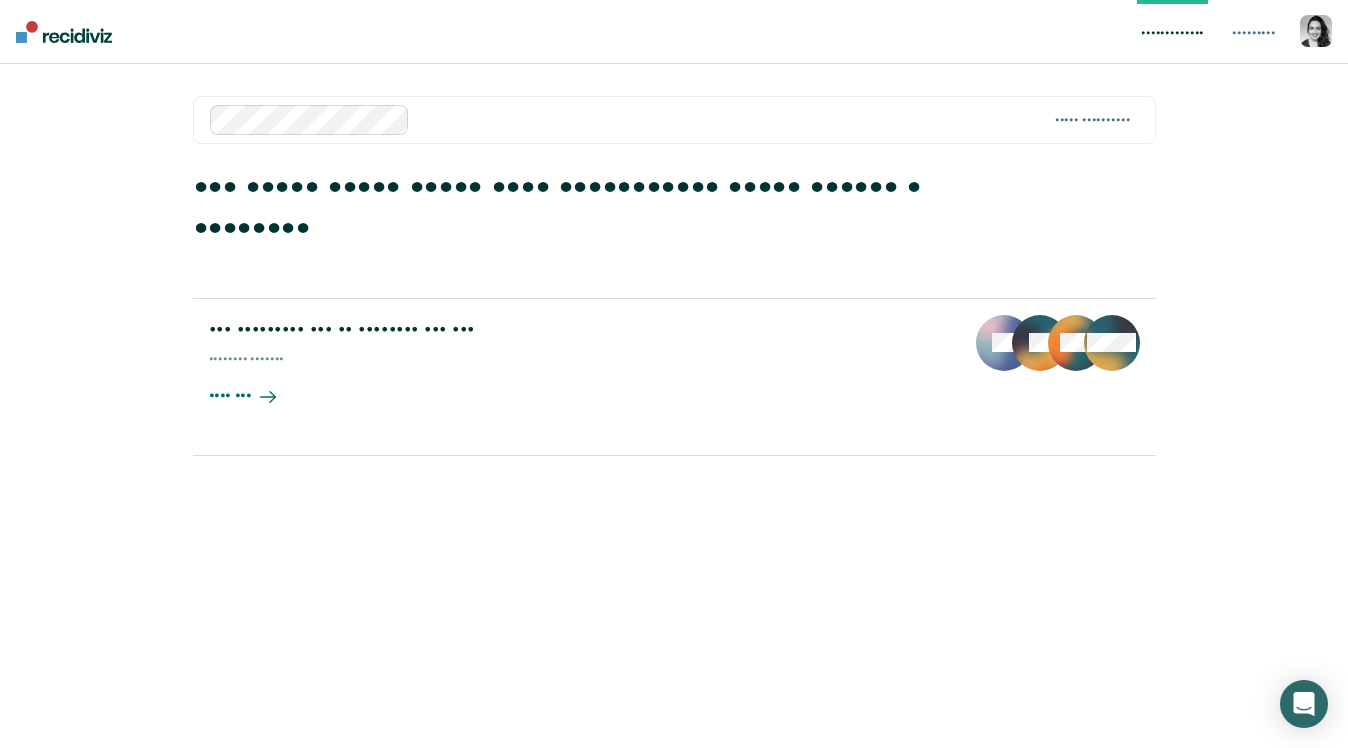 click on "••• ••••• ••••• ••••• •••• ••••••••••• ••••• •••••• • •••••••• ••• ••••••••• ••• •• •••••••• ••• ••• •••••••• ••• •  ••• •••• •••   •• •• •• • •••" at bounding box center [674, 312] 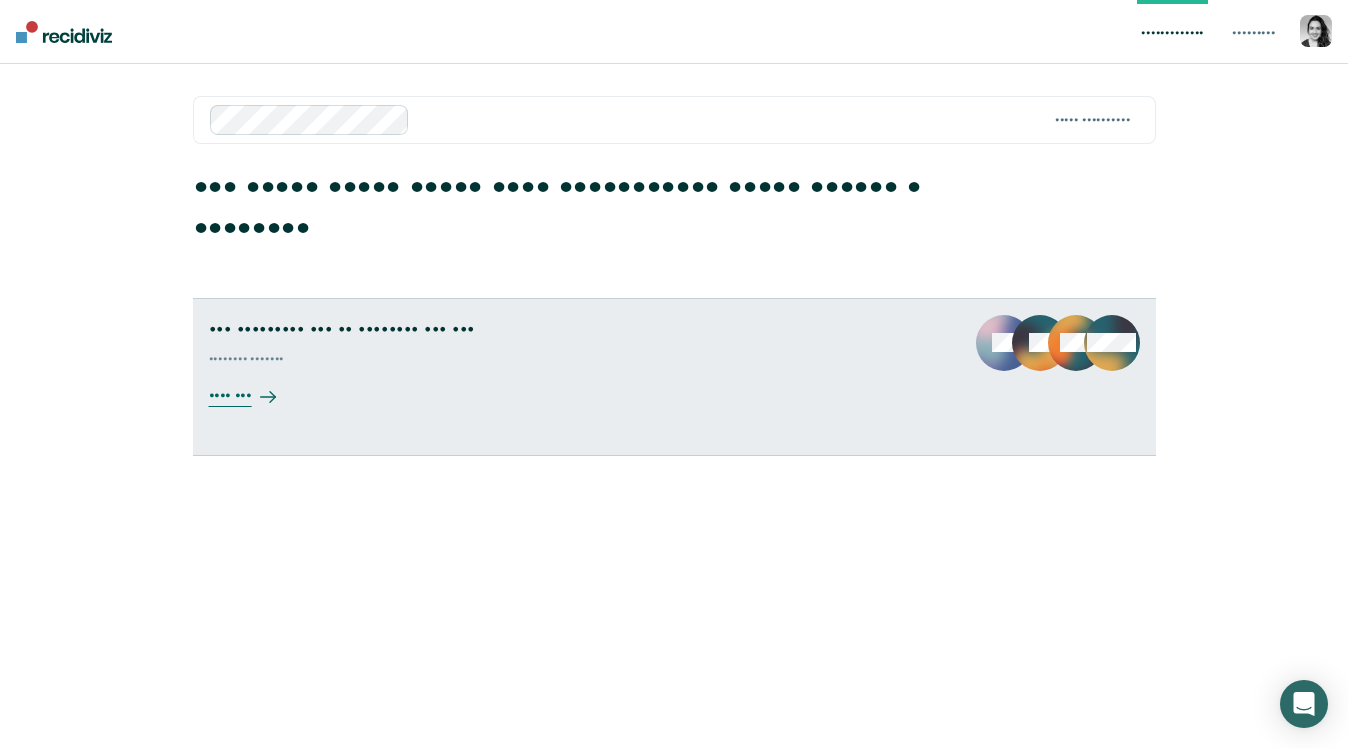 click on "••• ••••••••• ••• •• •••••••• ••• •••" at bounding box center [560, 329] 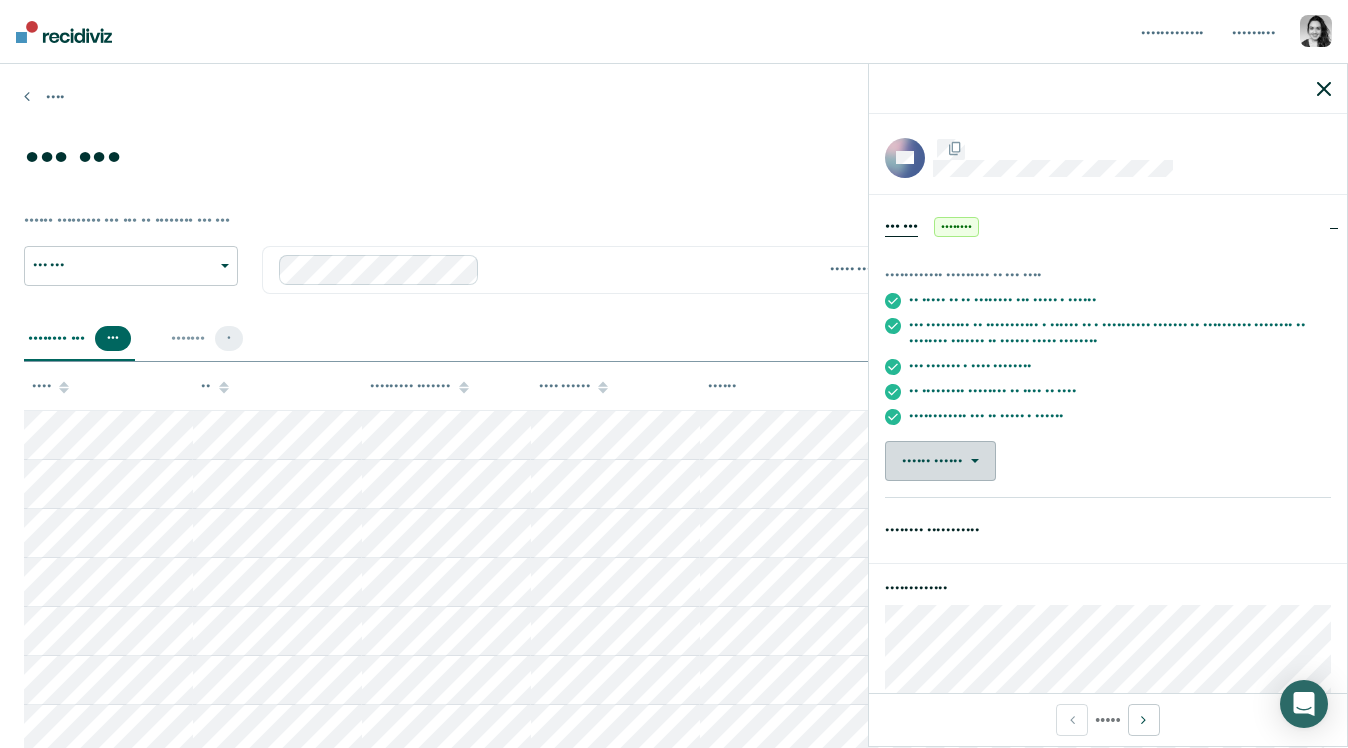 click at bounding box center (971, 461) 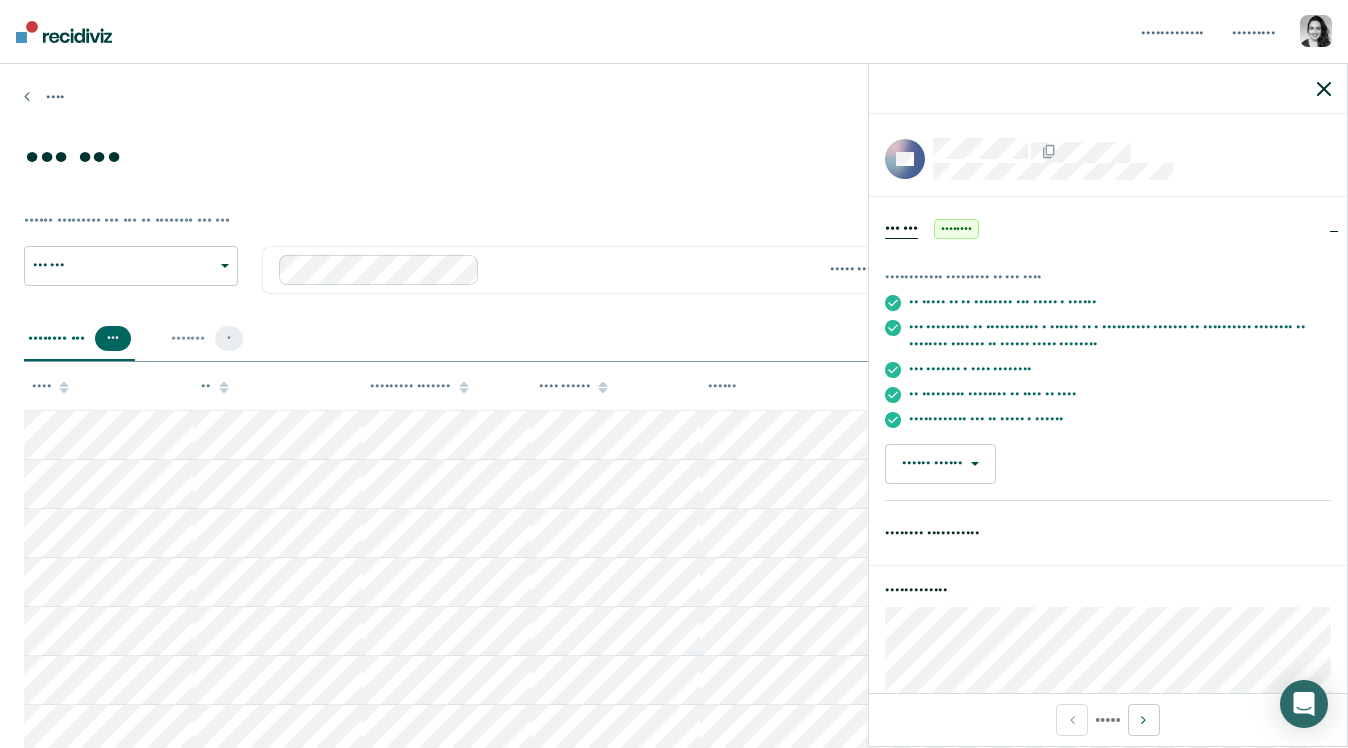 click on "•••••• •••••• •••• •••••••" at bounding box center (1108, 464) 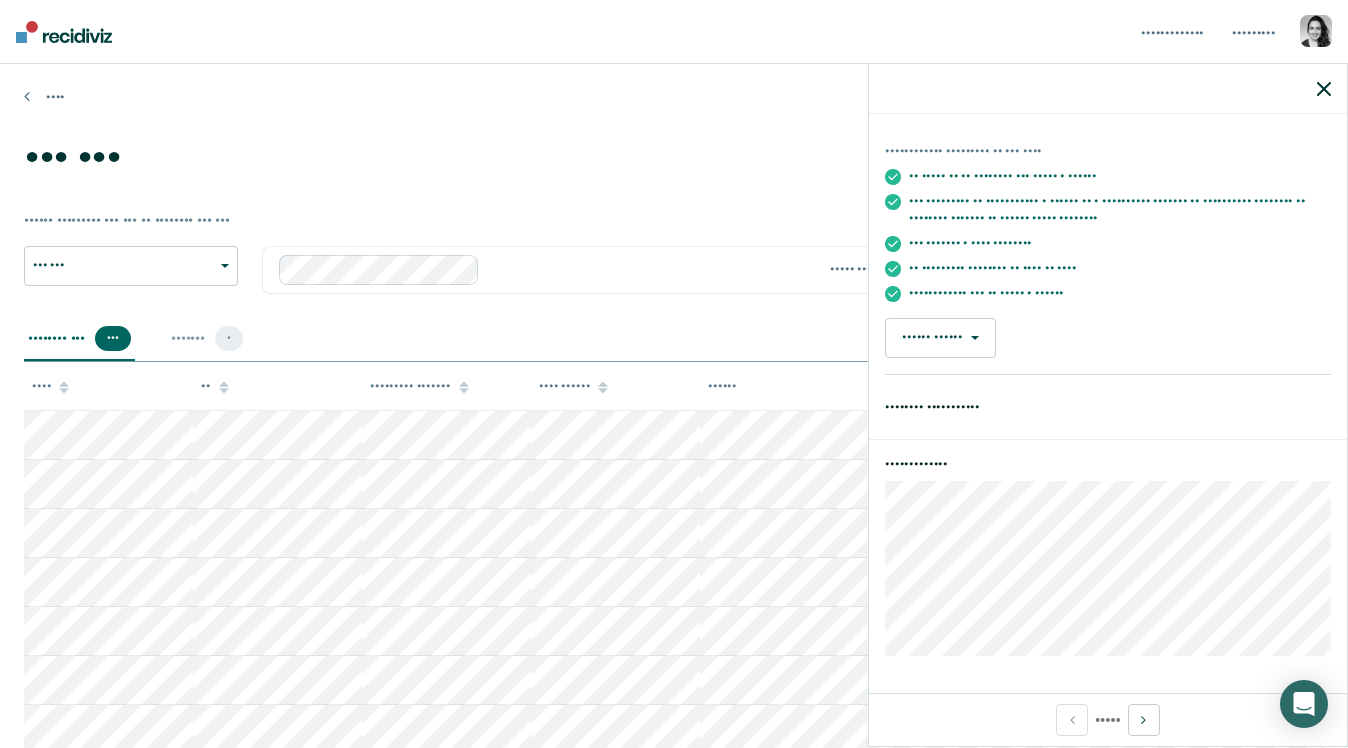 scroll, scrollTop: 0, scrollLeft: 0, axis: both 